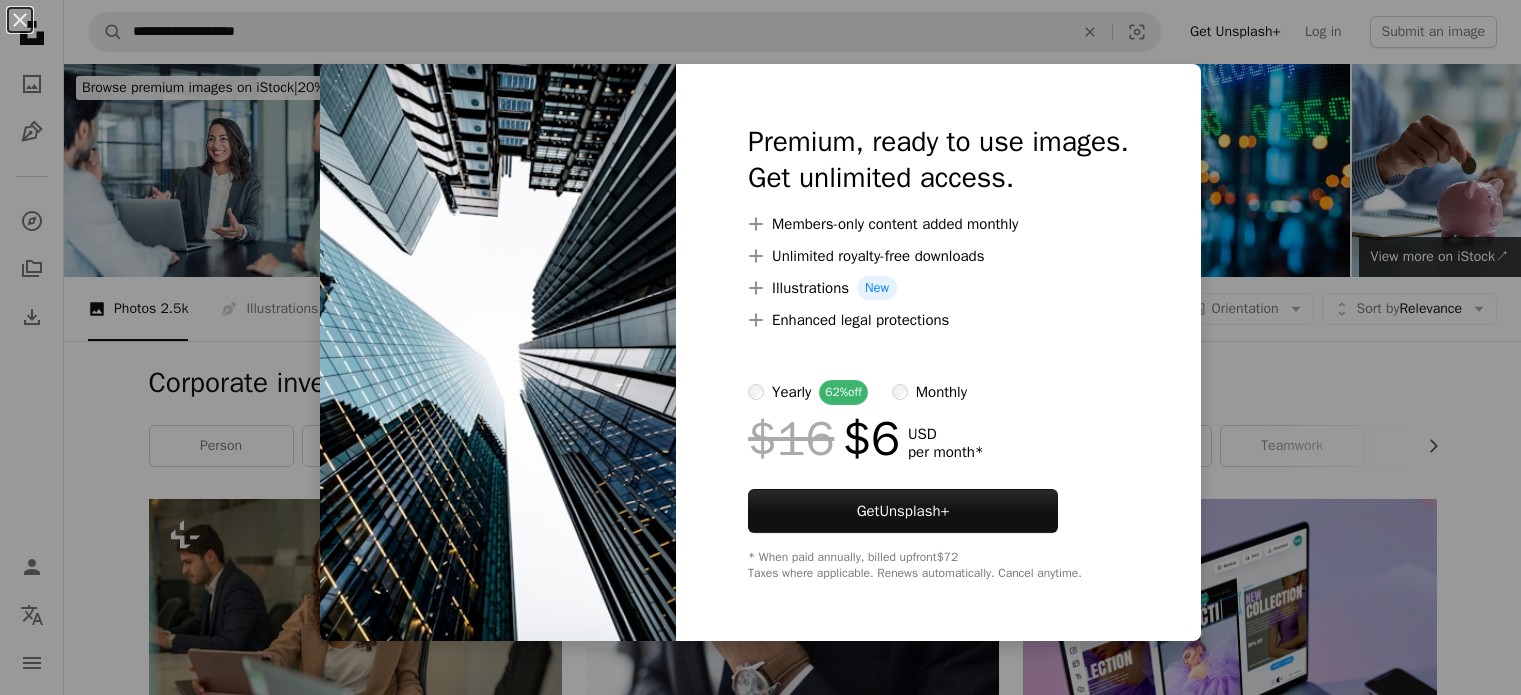 scroll, scrollTop: 1300, scrollLeft: 0, axis: vertical 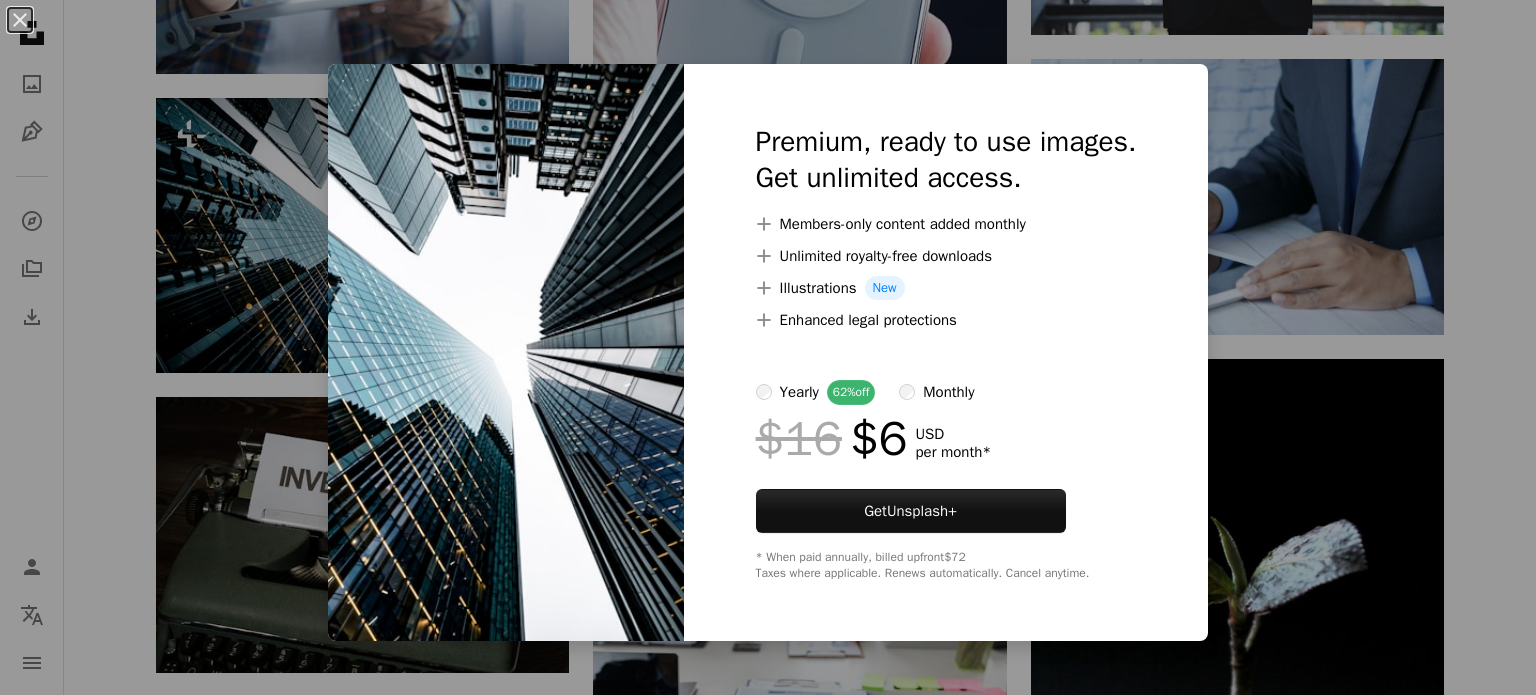 click on "An X shape Premium, ready to use images. Get unlimited access. A plus sign Members-only content added monthly A plus sign Unlimited royalty-free downloads A plus sign Illustrations  New A plus sign Enhanced legal protections yearly 62%  off monthly $16   $6 USD per month * Get  Unsplash+ * When paid annually, billed upfront  $72 Taxes where applicable. Renews automatically. Cancel anytime." at bounding box center (768, 347) 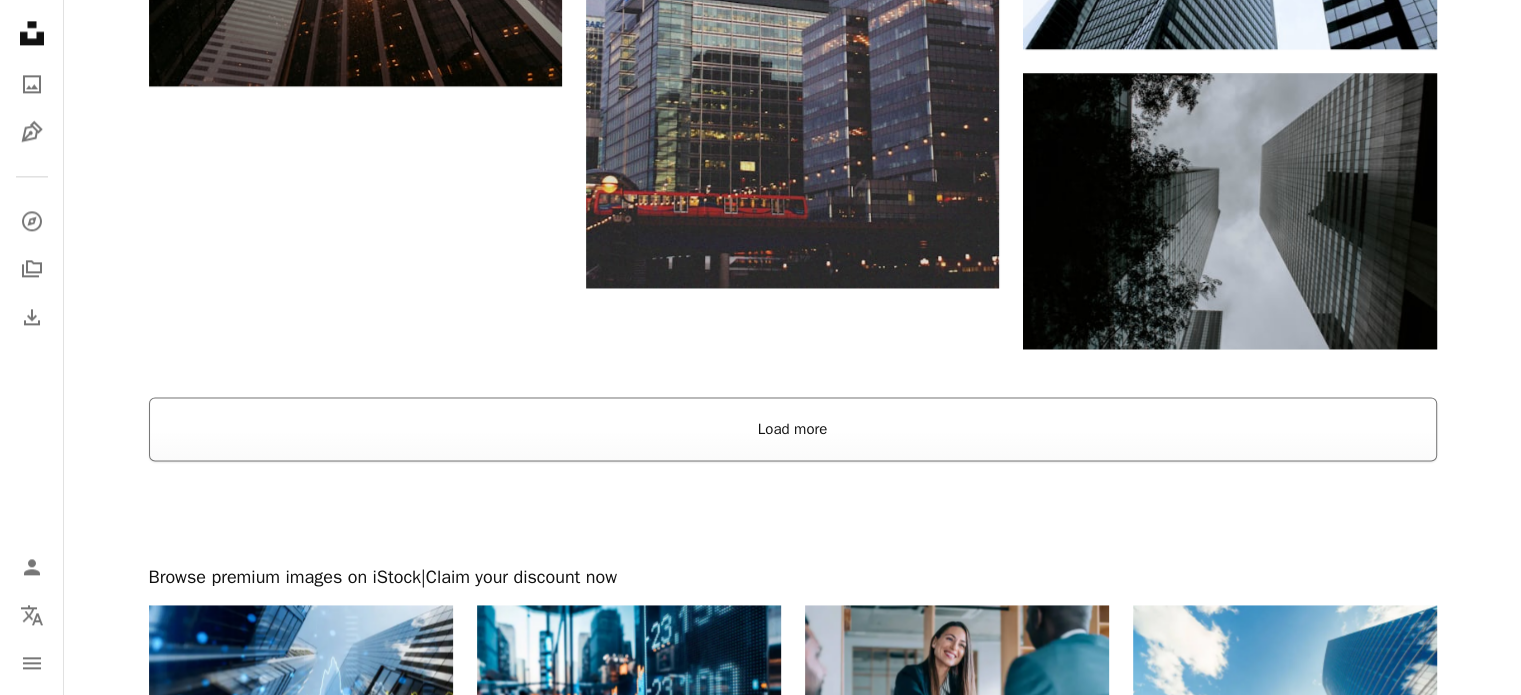 scroll, scrollTop: 2800, scrollLeft: 0, axis: vertical 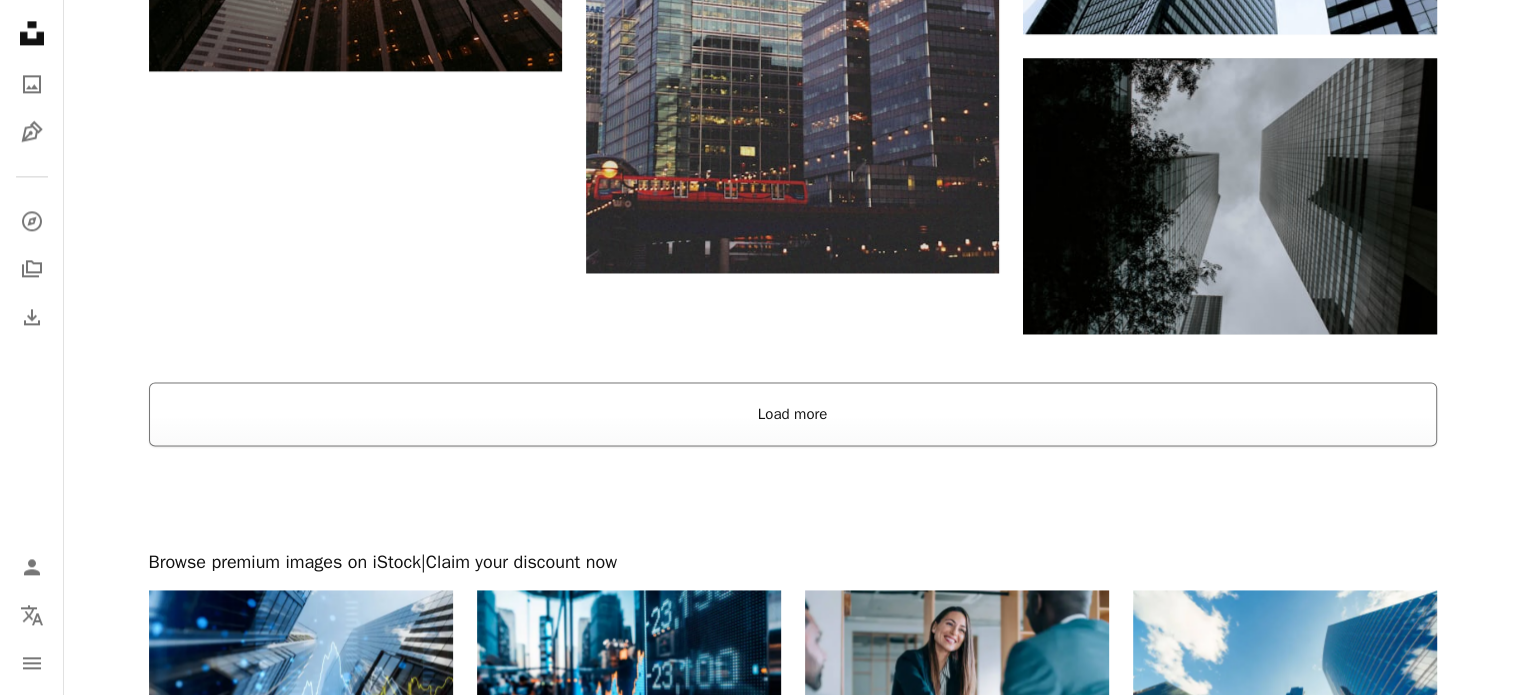 click on "Load more" at bounding box center [793, 414] 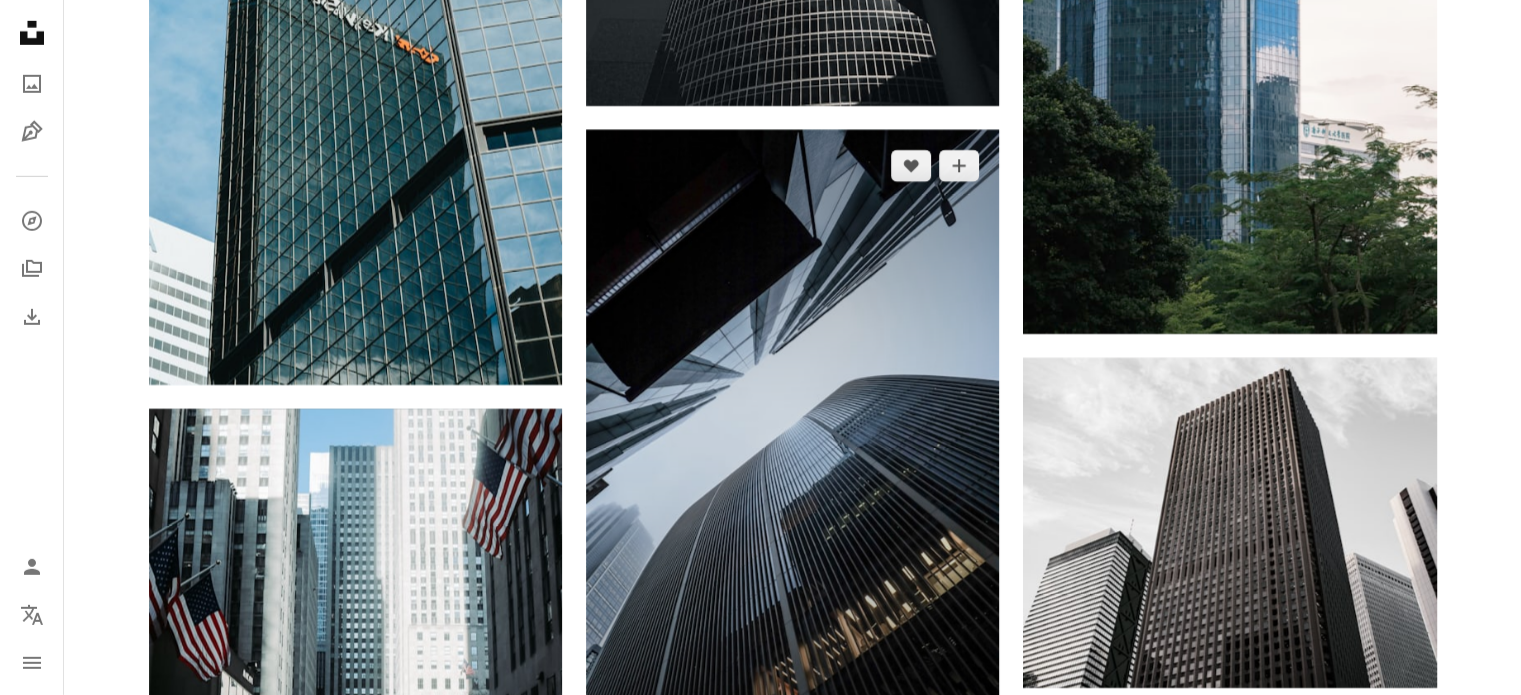 scroll, scrollTop: 6400, scrollLeft: 0, axis: vertical 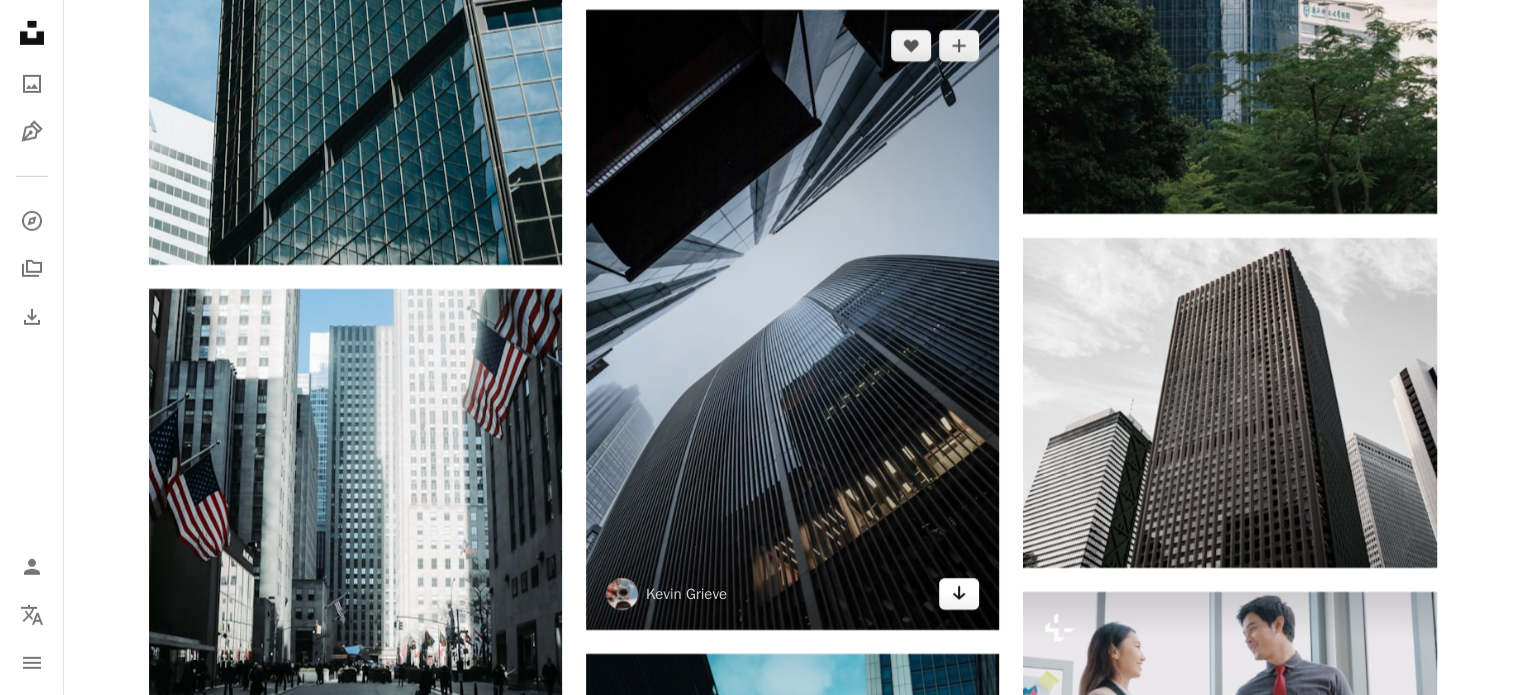click on "Arrow pointing down" 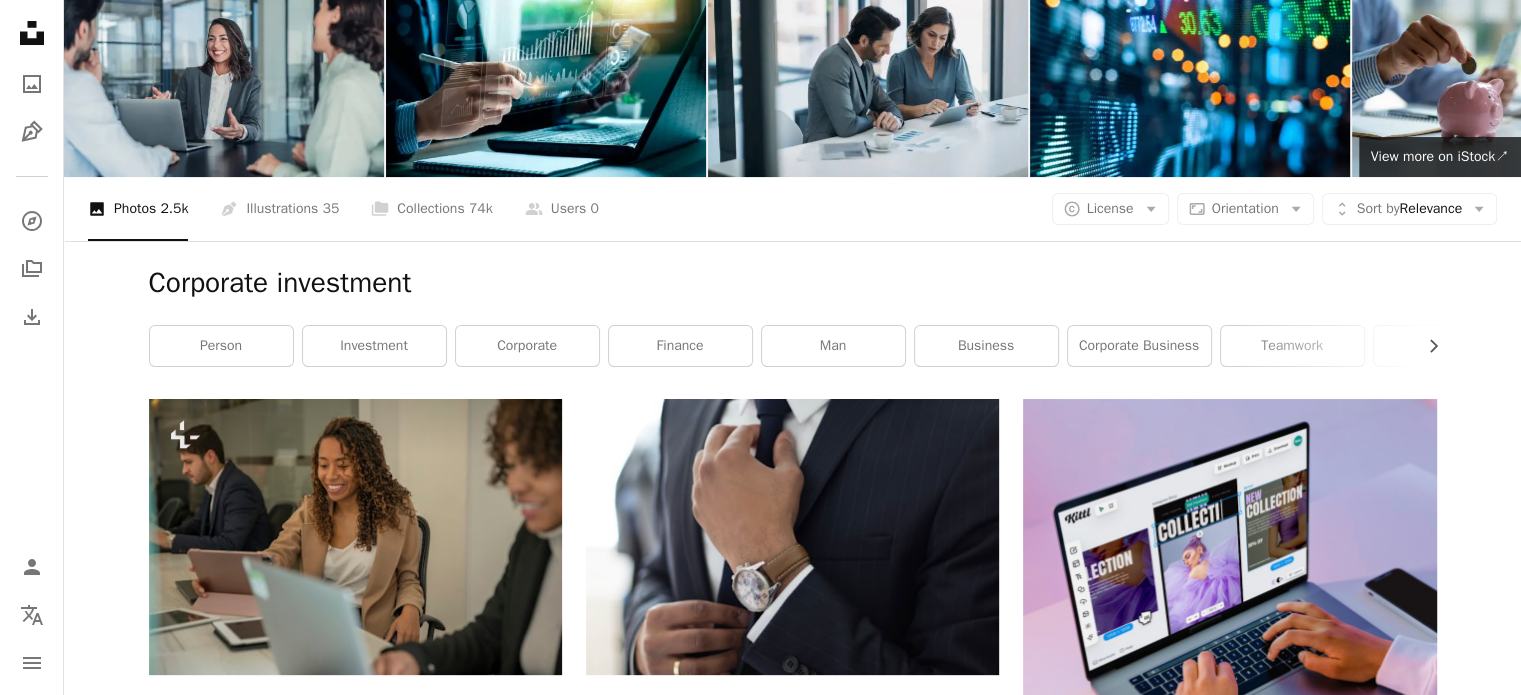 scroll, scrollTop: 0, scrollLeft: 0, axis: both 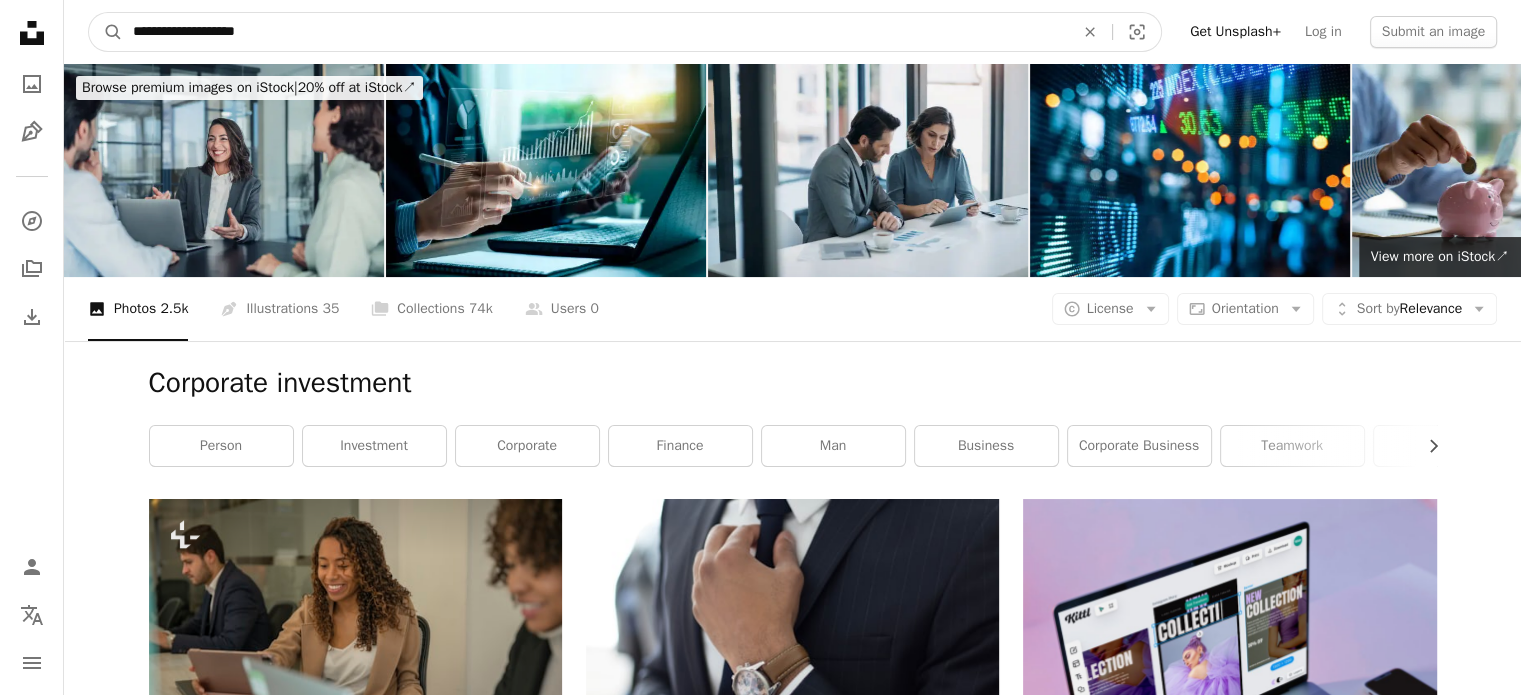 click on "**********" at bounding box center (595, 32) 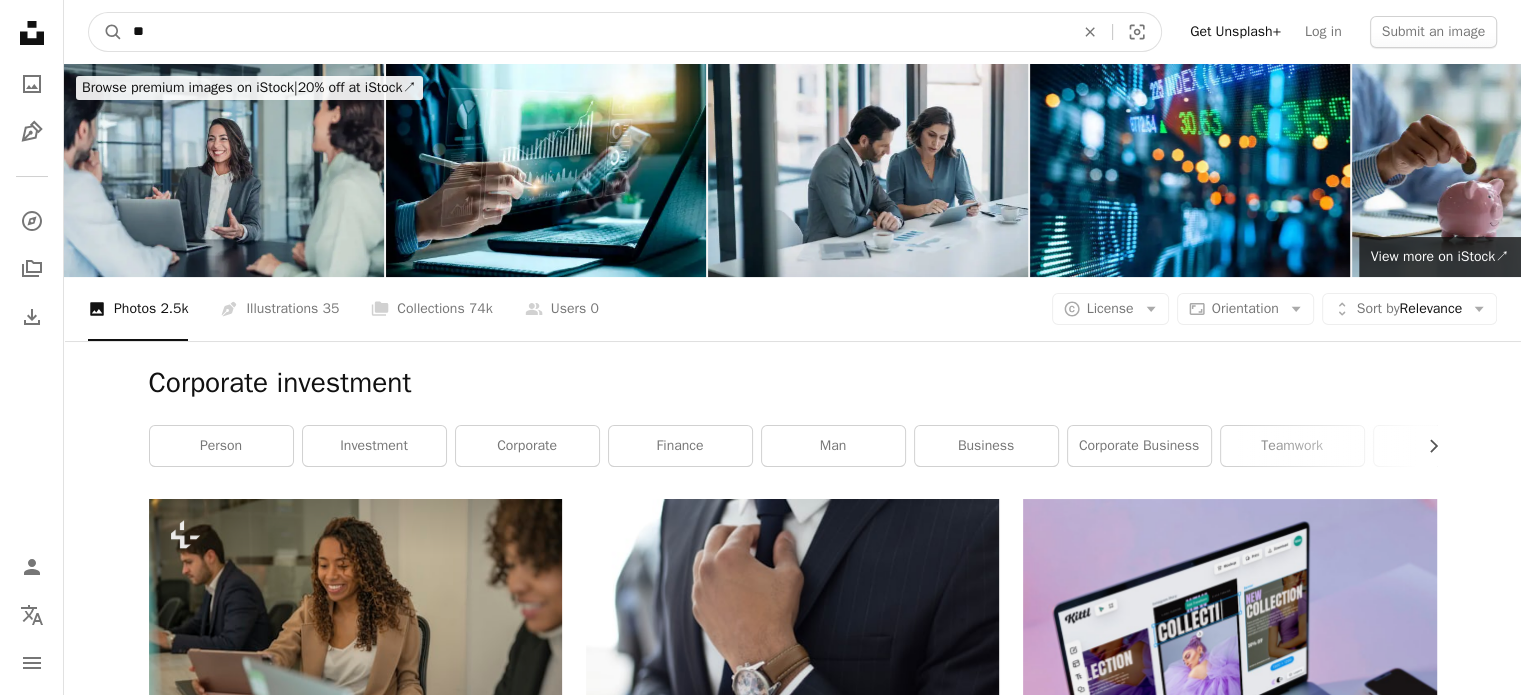 type on "*" 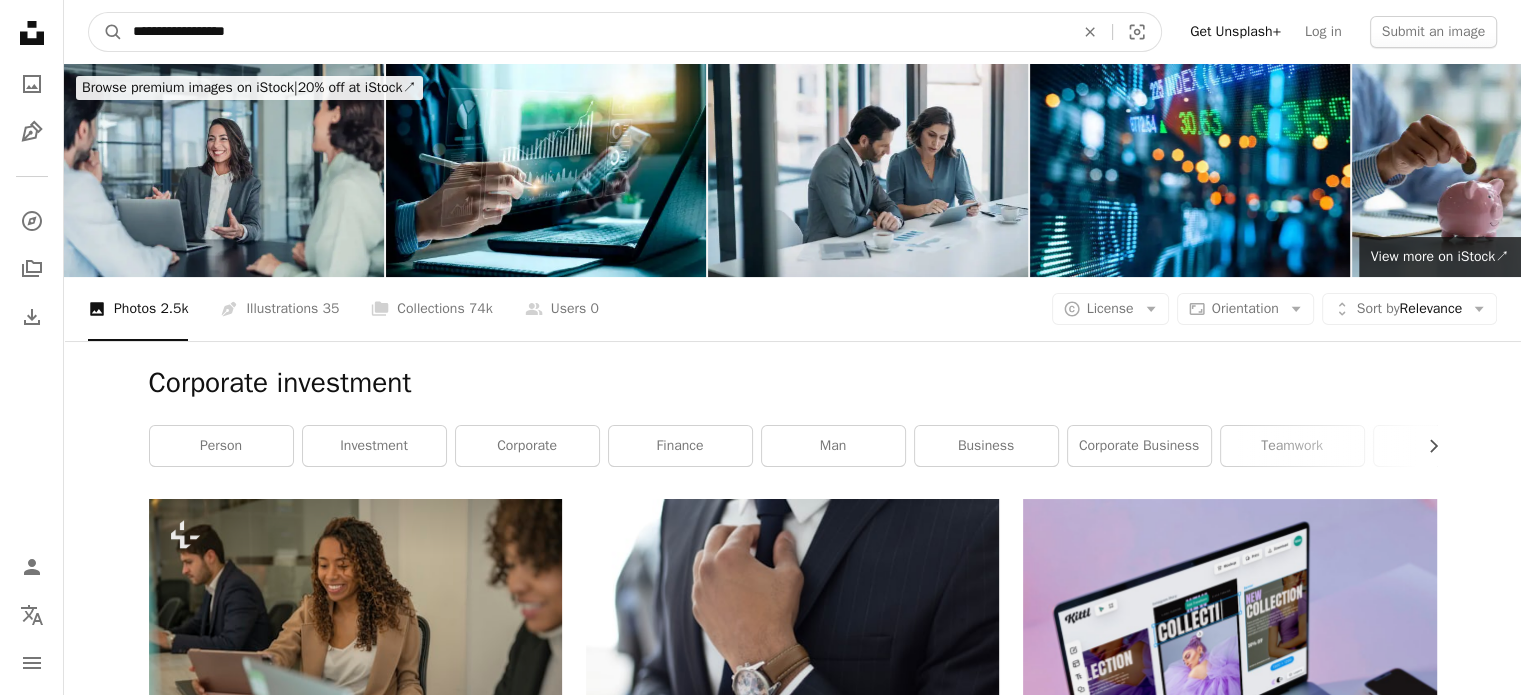 type on "**********" 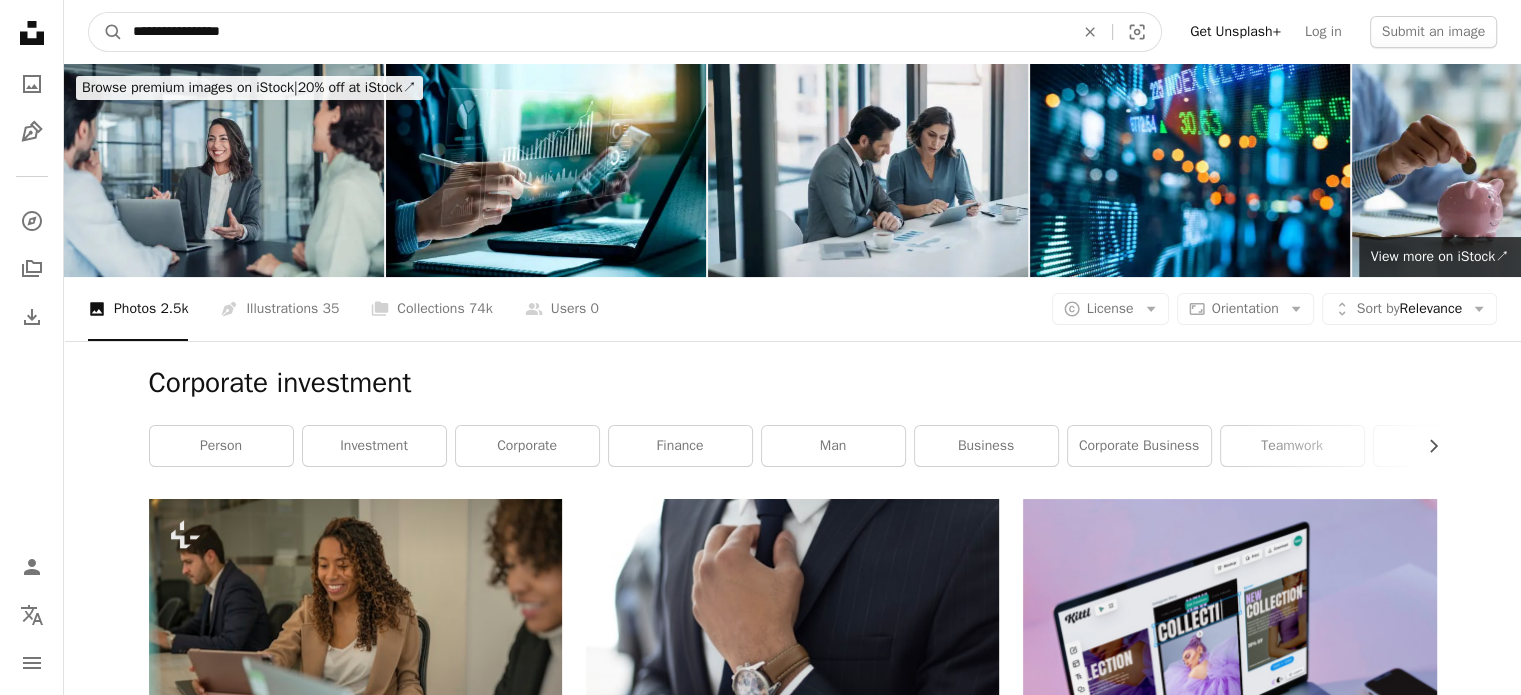 click on "A magnifying glass" at bounding box center (106, 32) 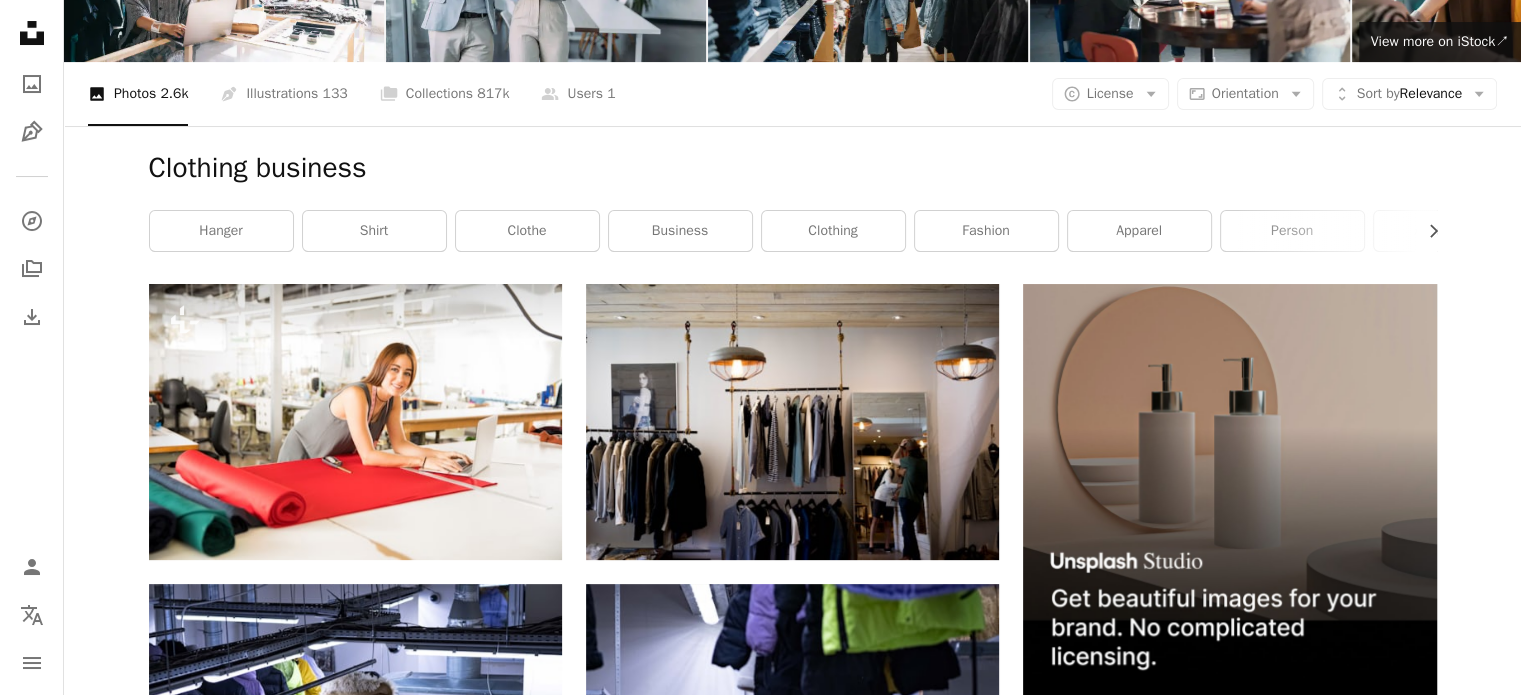 scroll, scrollTop: 0, scrollLeft: 0, axis: both 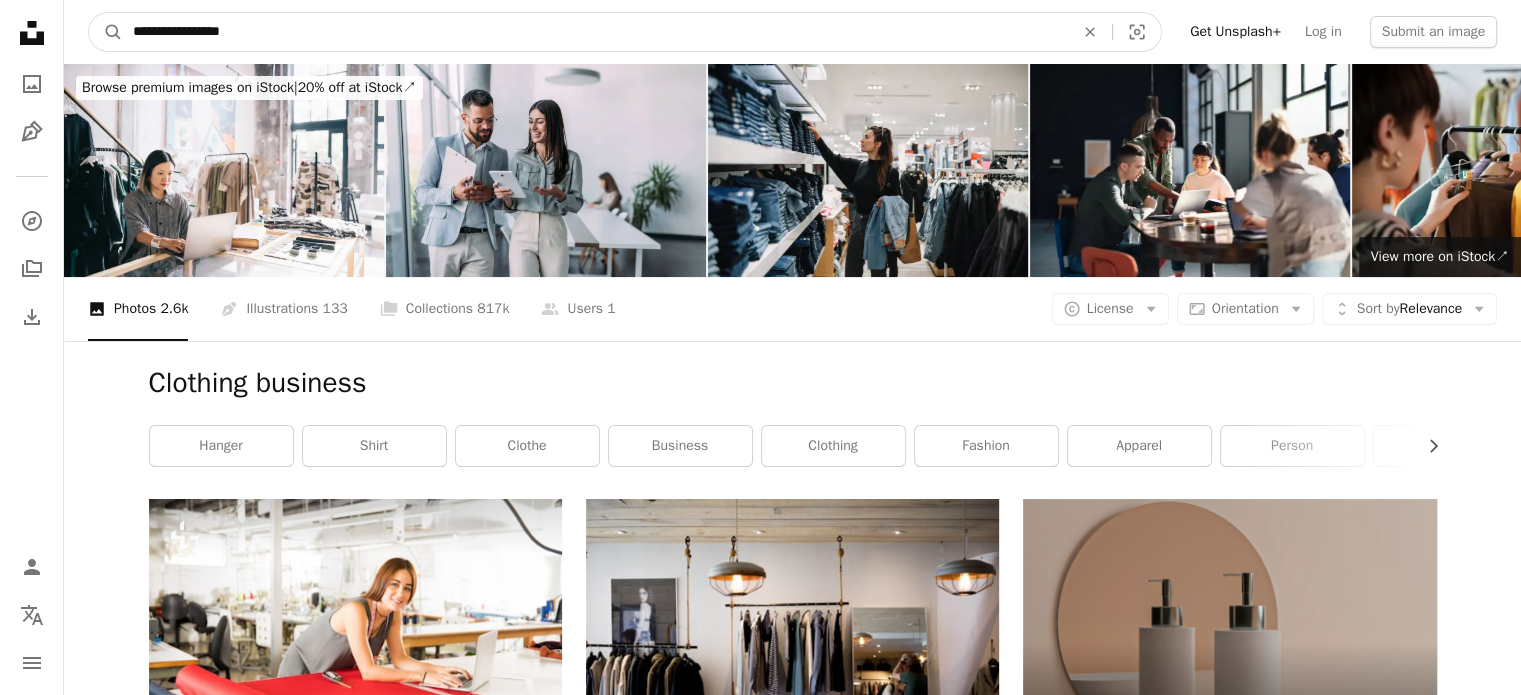 click on "**********" at bounding box center (595, 32) 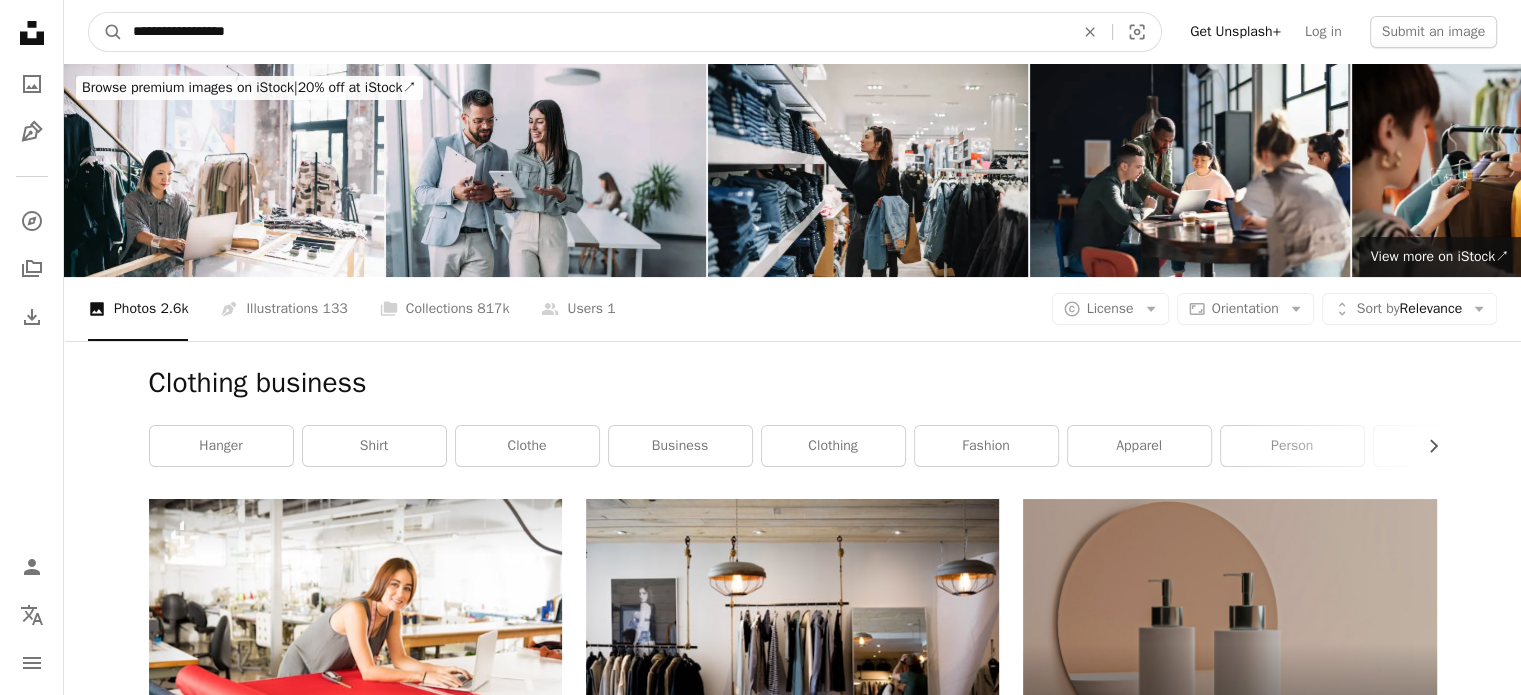 type on "**********" 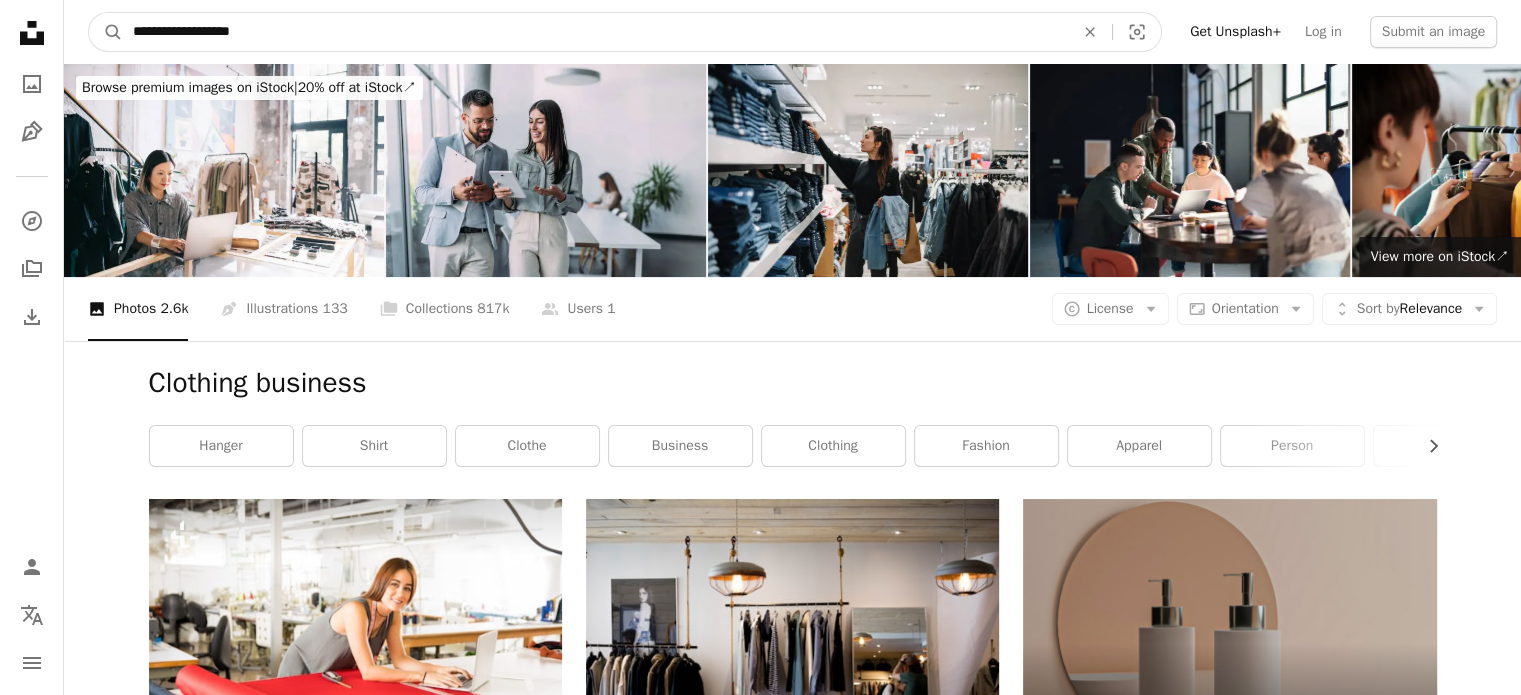 click on "A magnifying glass" at bounding box center [106, 32] 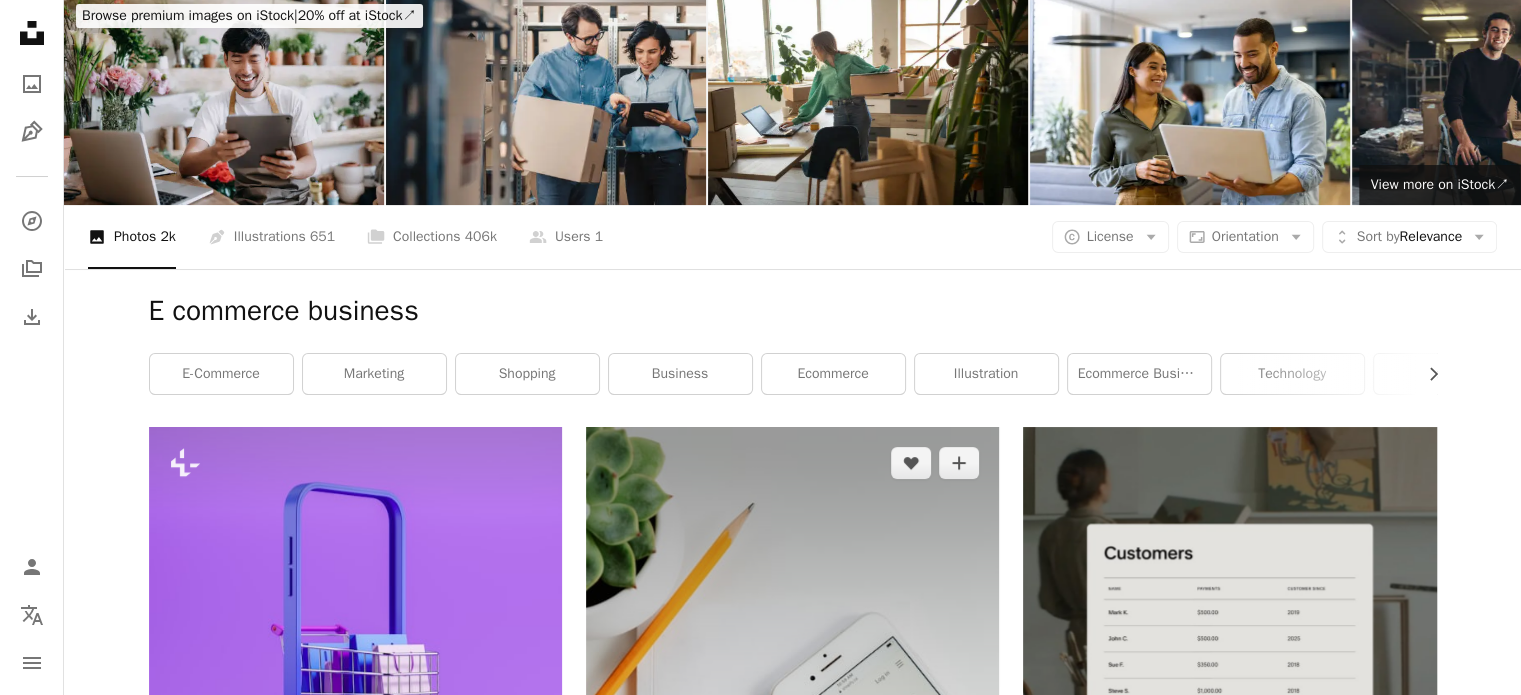 scroll, scrollTop: 0, scrollLeft: 0, axis: both 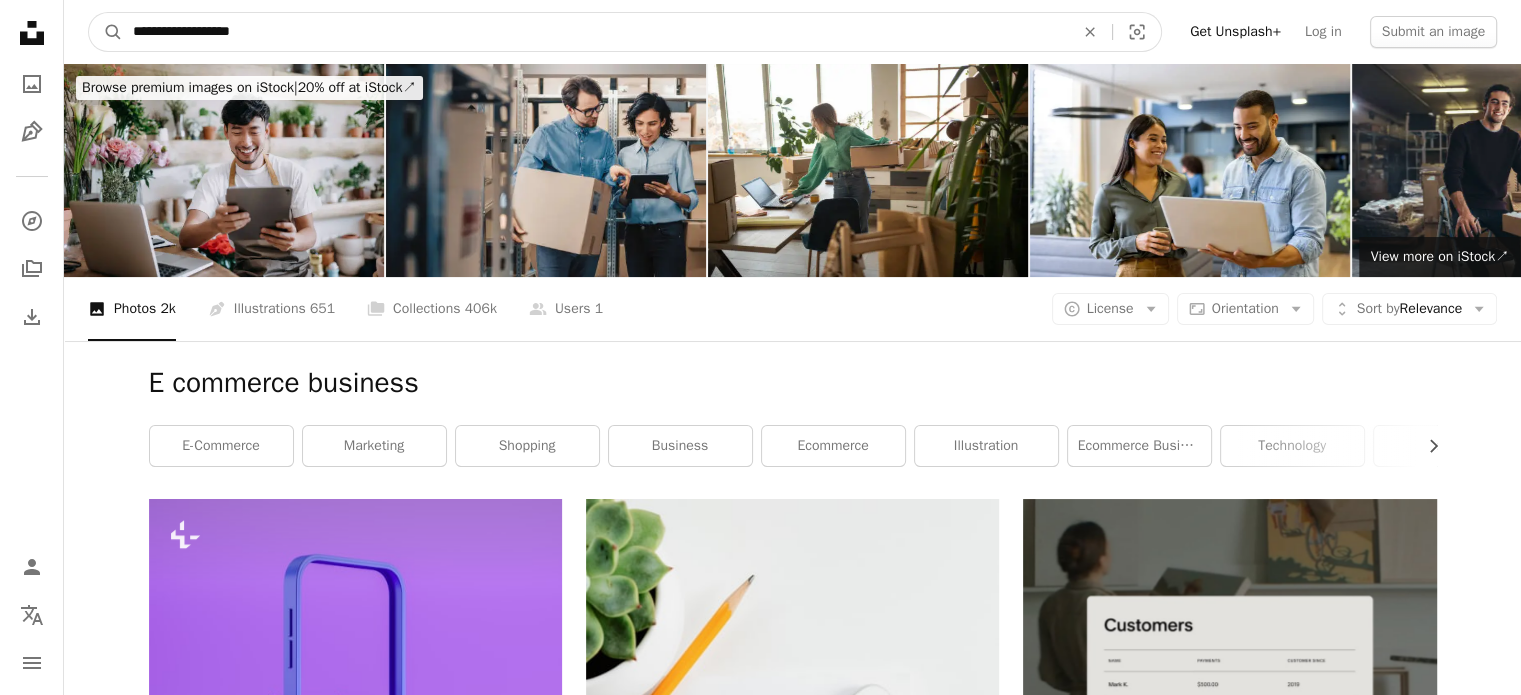 click on "**********" at bounding box center (595, 32) 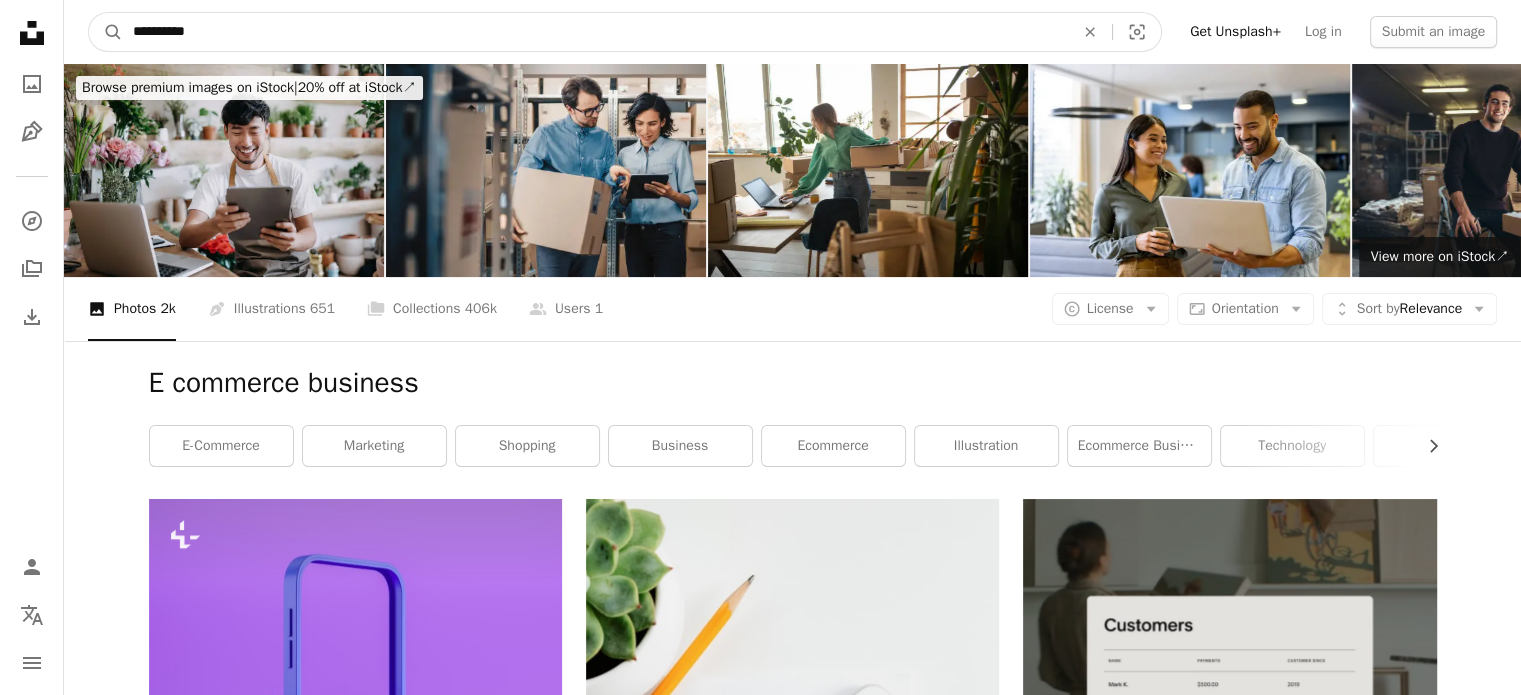 type on "**********" 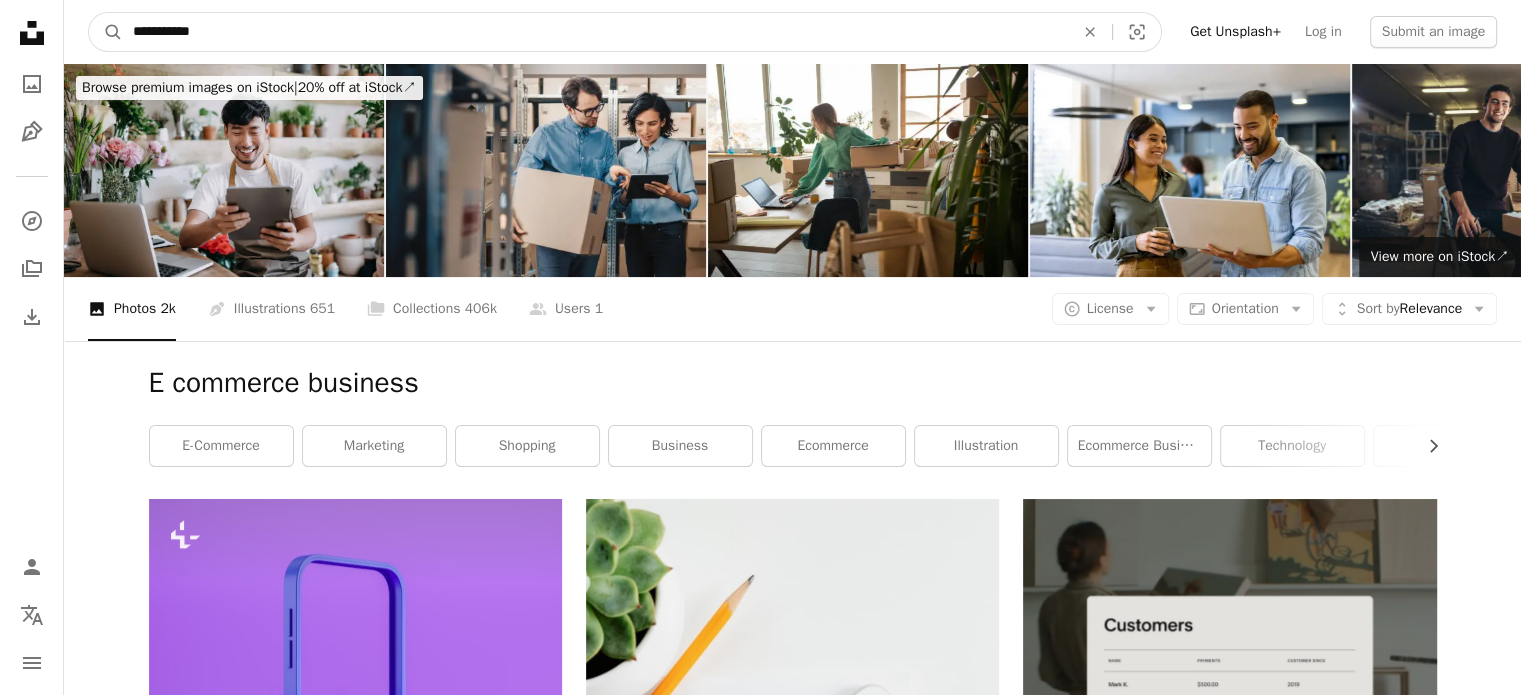 click on "A magnifying glass" at bounding box center (106, 32) 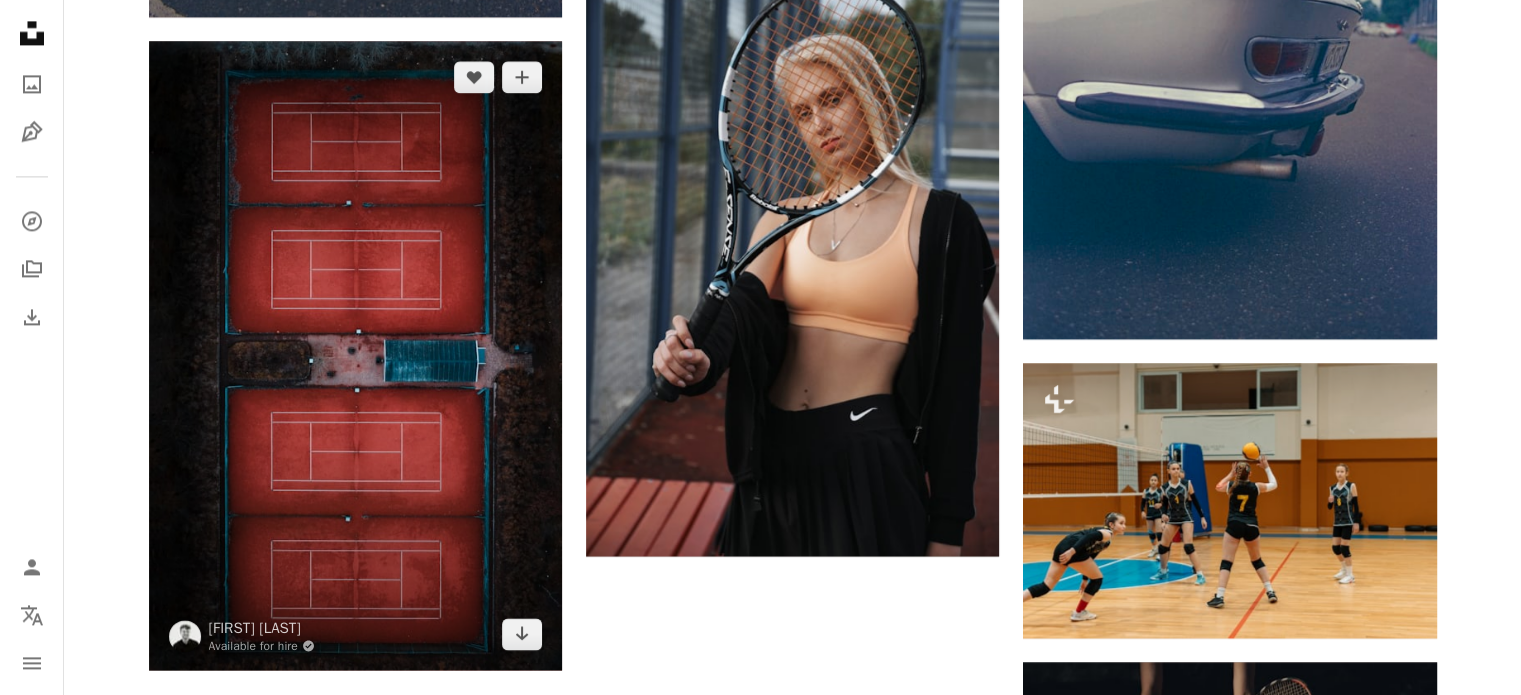 scroll, scrollTop: 3000, scrollLeft: 0, axis: vertical 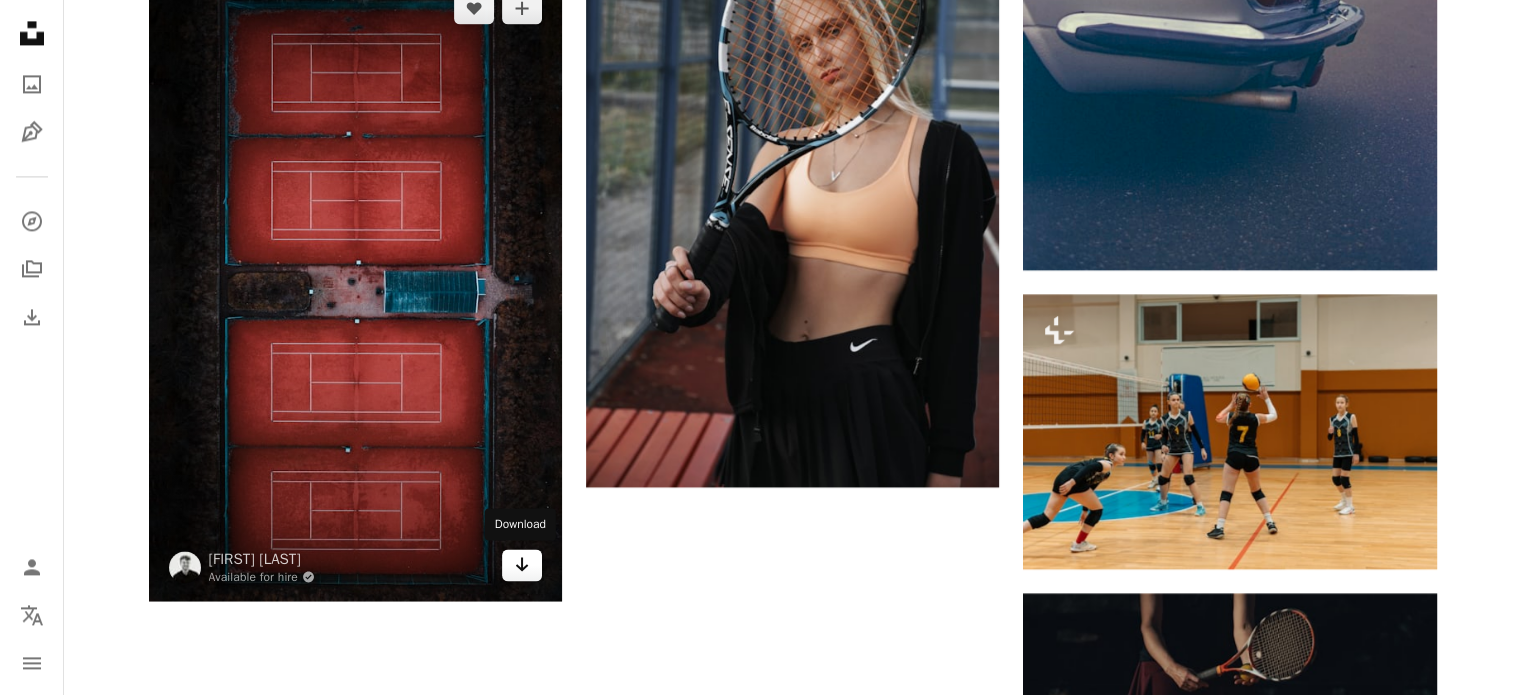 click on "Arrow pointing down" at bounding box center (522, 565) 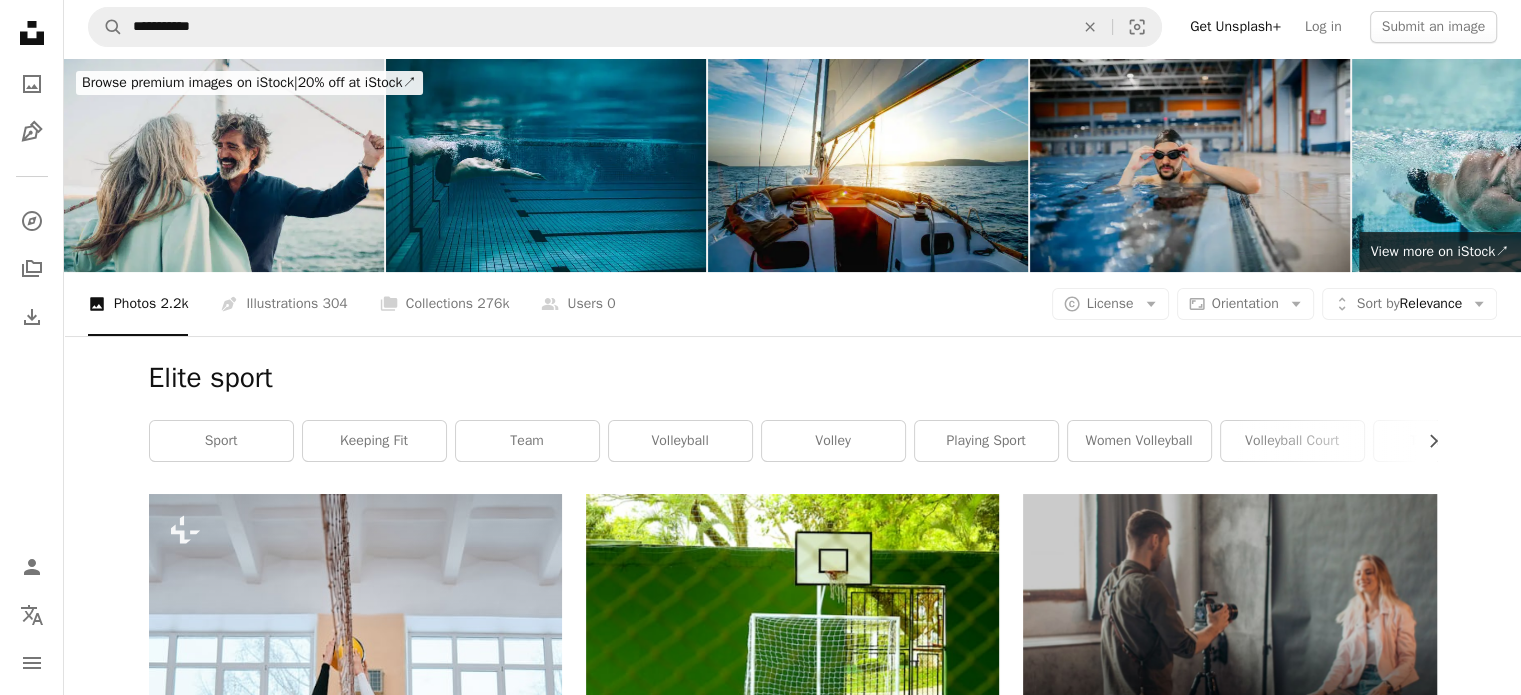scroll, scrollTop: 0, scrollLeft: 0, axis: both 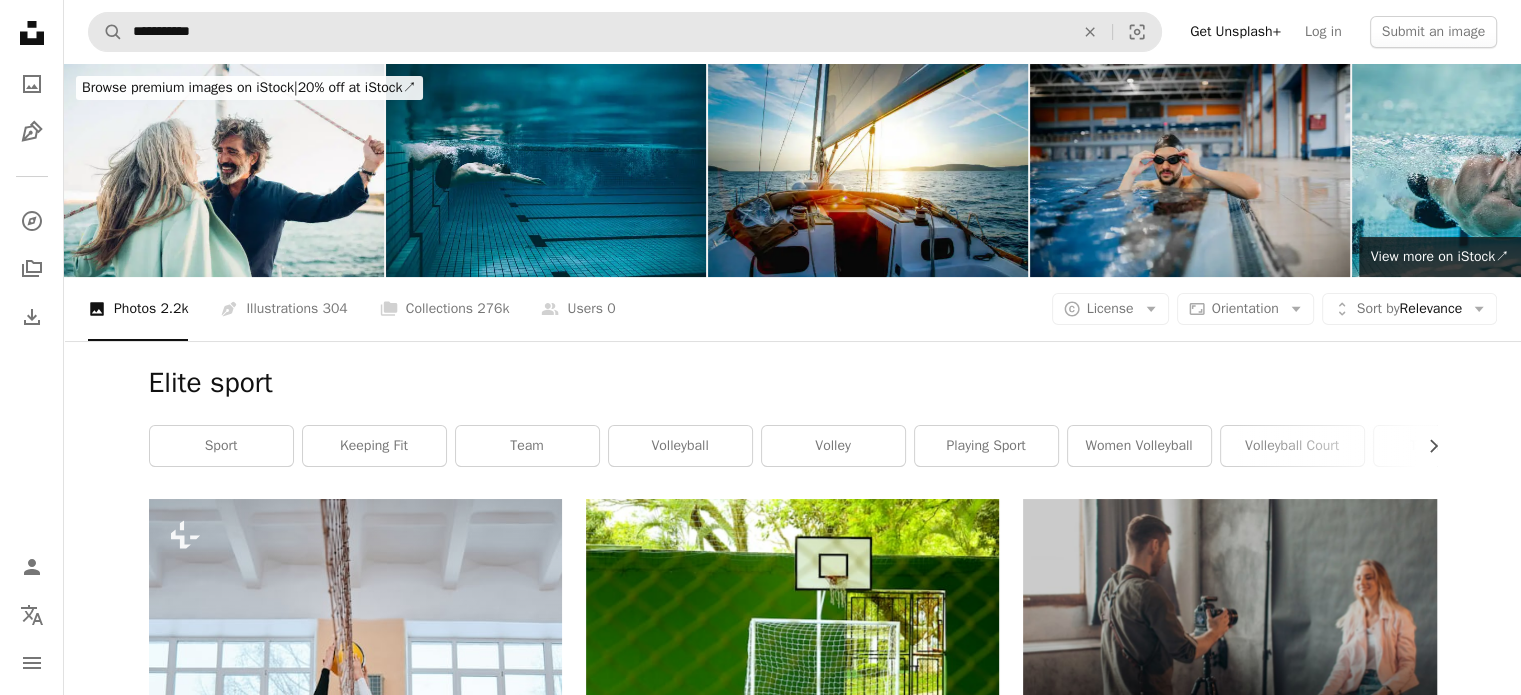 click on "**********" at bounding box center [595, 32] 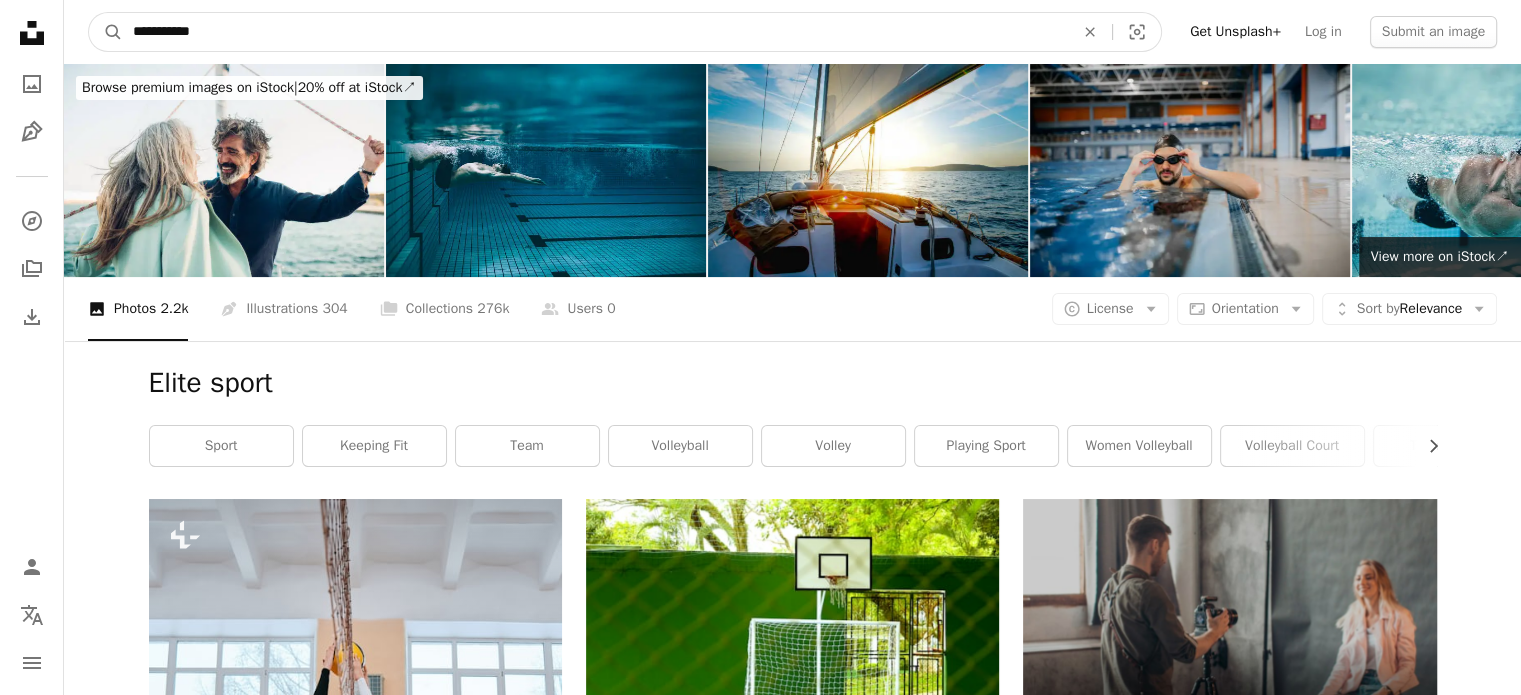 click on "**********" at bounding box center [595, 32] 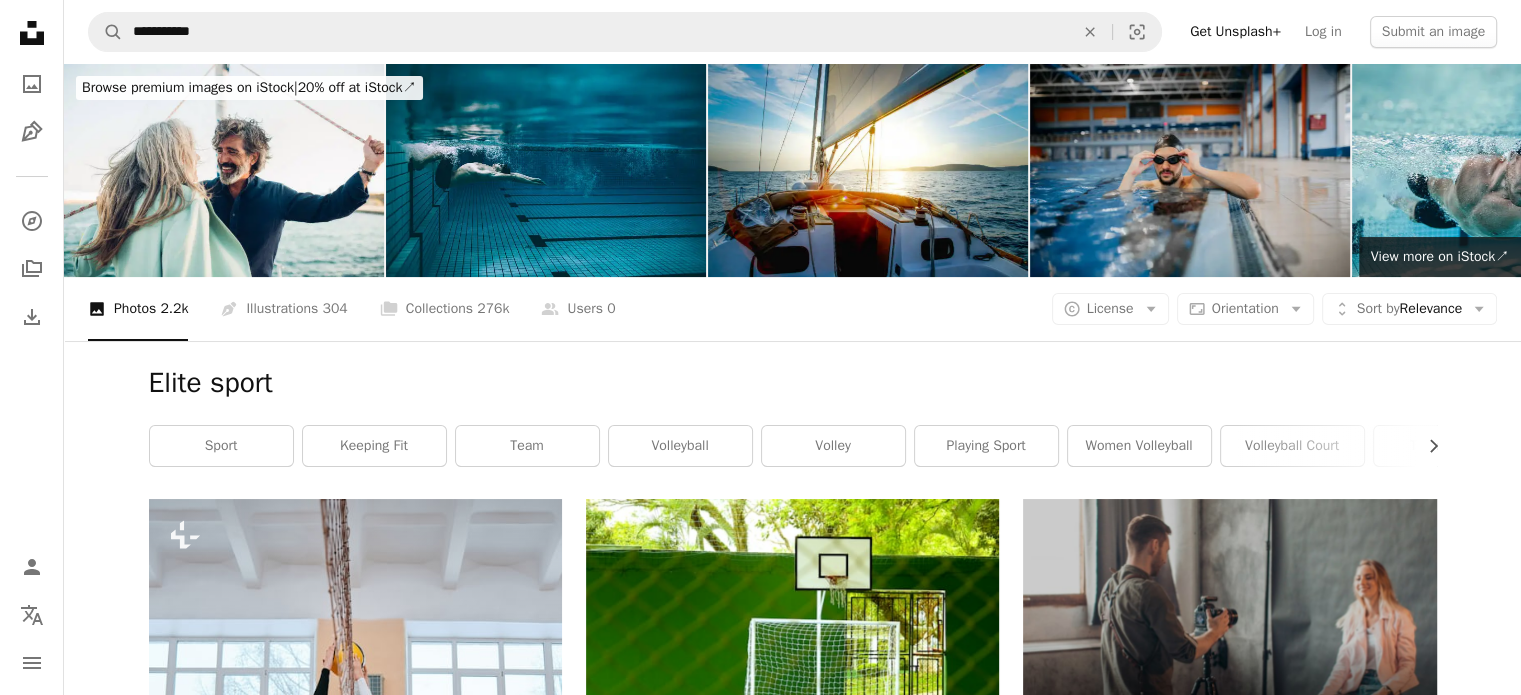 click on "**********" at bounding box center (792, 32) 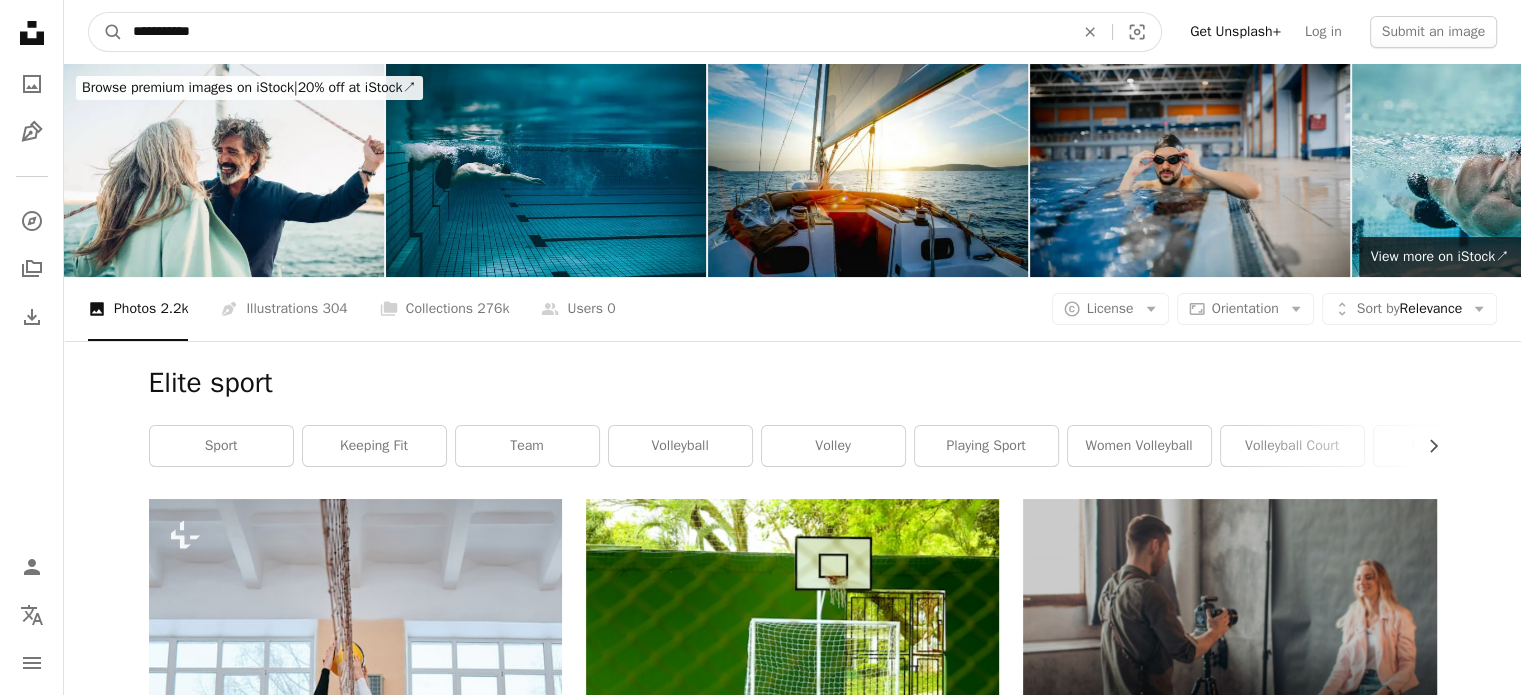 click on "**********" at bounding box center [595, 32] 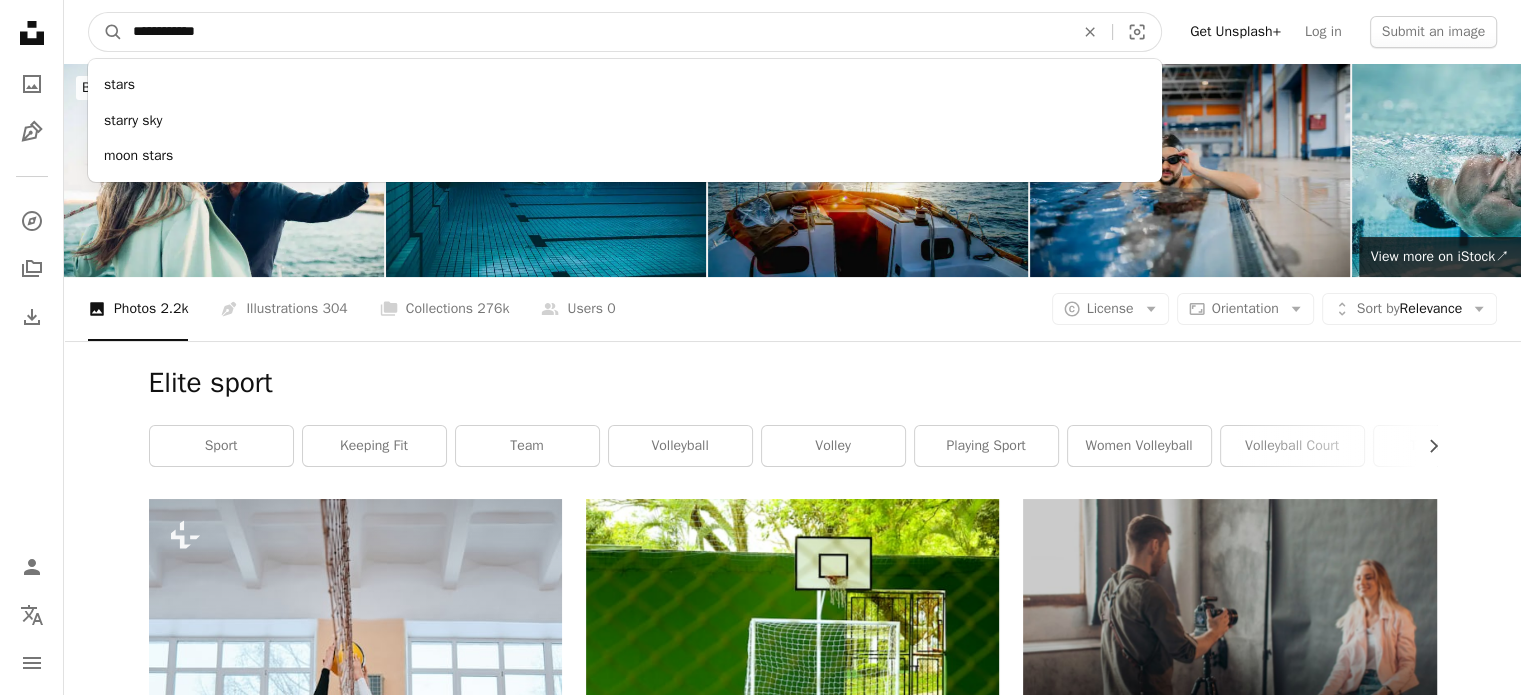 type on "**********" 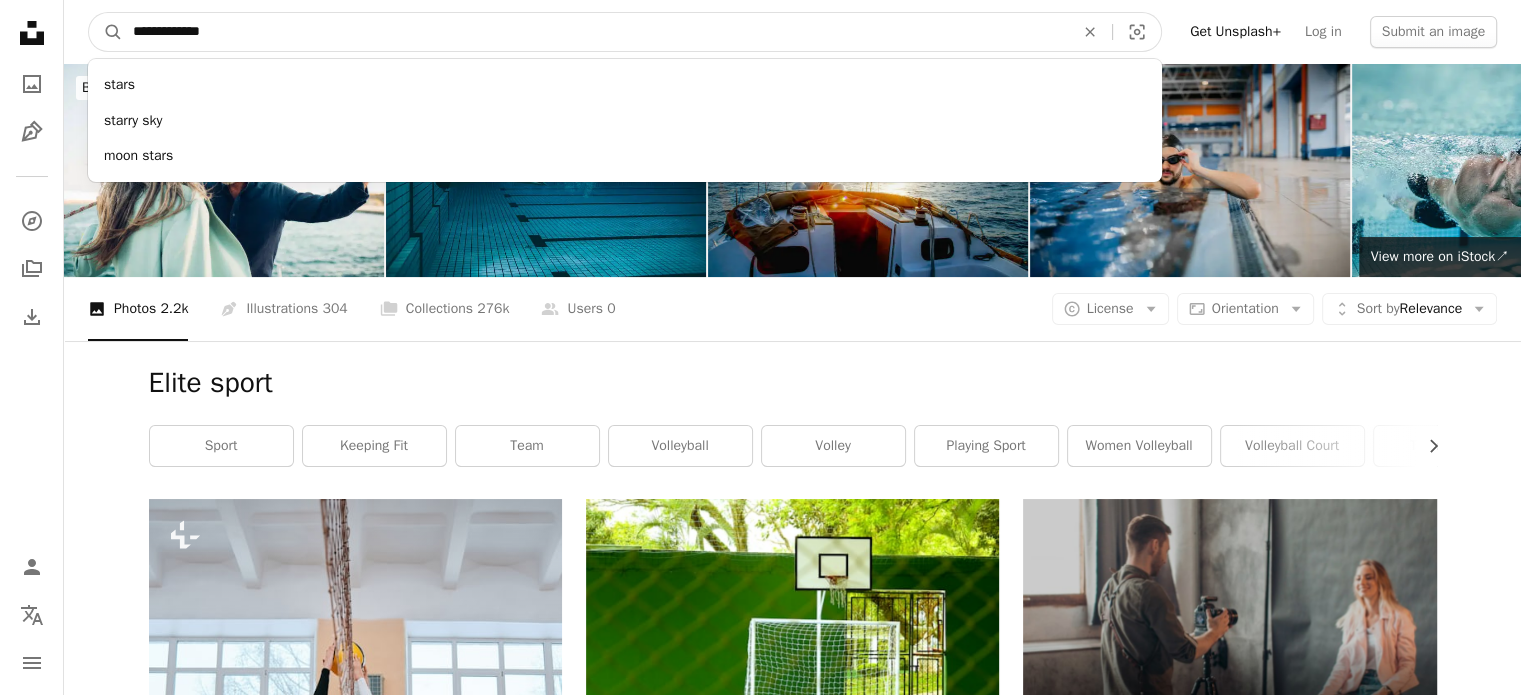 click on "A magnifying glass" at bounding box center (106, 32) 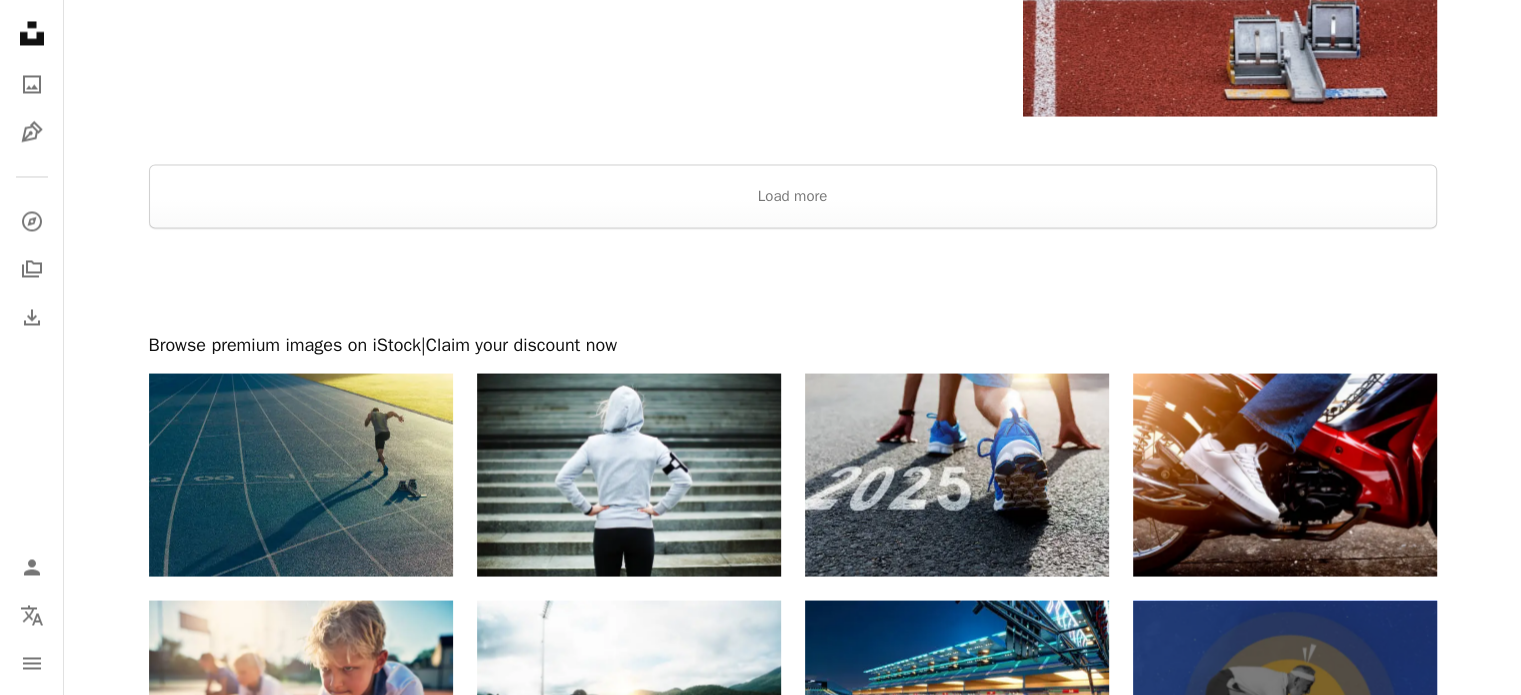 scroll, scrollTop: 3600, scrollLeft: 0, axis: vertical 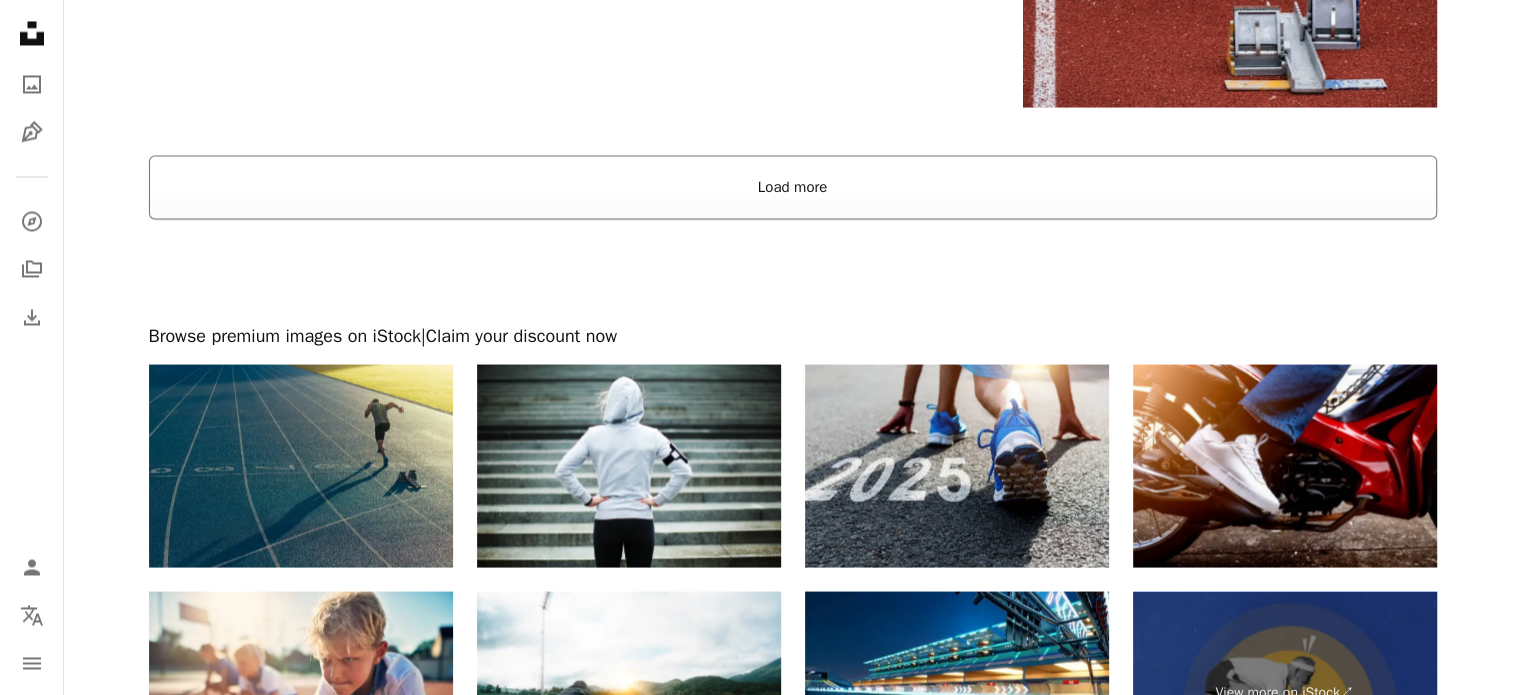 click on "Load more" at bounding box center [793, 187] 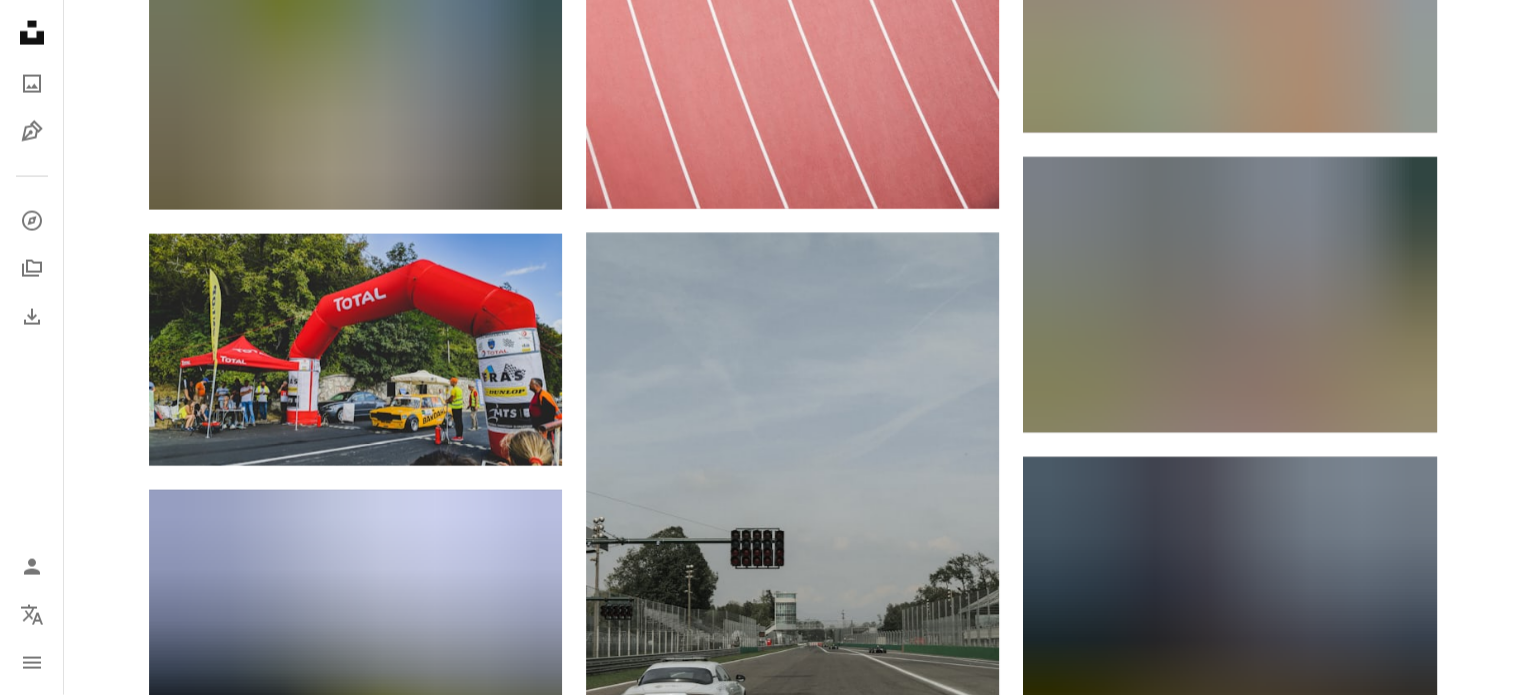 scroll, scrollTop: 4100, scrollLeft: 0, axis: vertical 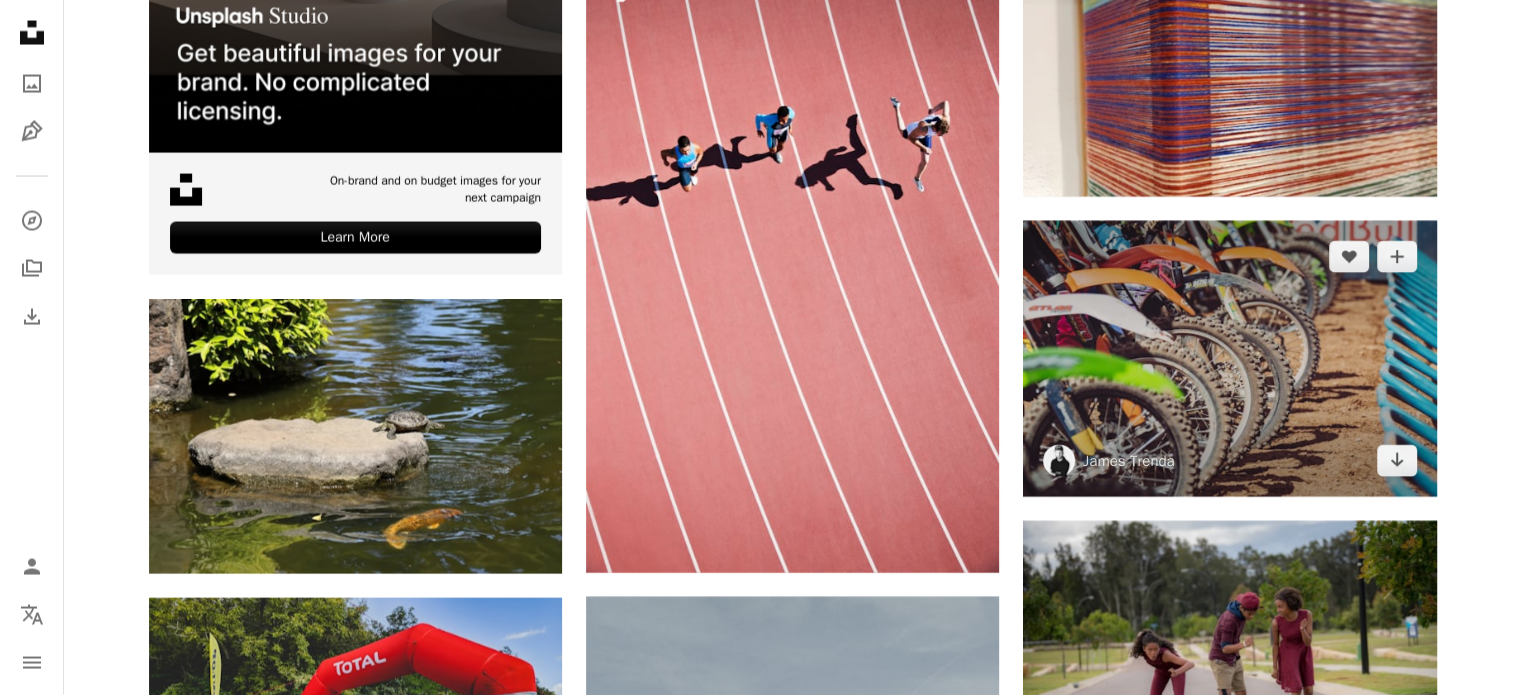 click at bounding box center [1229, 358] 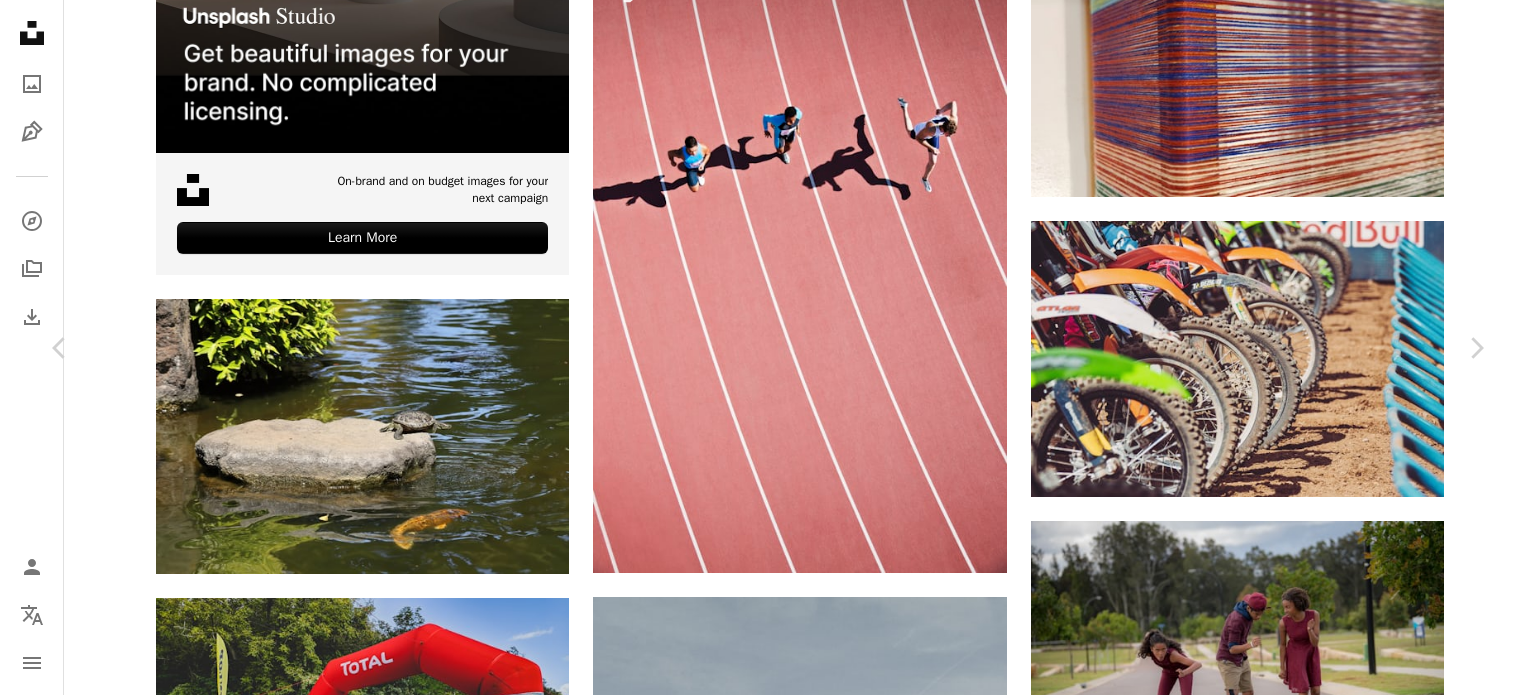 click on "An X shape Chevron left Chevron right [FIRST] [LAST] A heart A plus sign Download free Chevron down Zoom in Views 54,210 Downloads 187 A forward-right arrow Share Info icon Info More Actions A group of motocross racers revving and ready to go. A map marker [STREET_NAME] [STREET_TYPE], [CITY], [STATE], [COUNTRY] Calendar outlined Published on [MONTH] [DAY], [YEAR] Camera Canon, EOS 5D Mark III Safety Free to use under the Unsplash License motorbike race motocross tires dirt bike starting line dirt bikes dirt biking human usa vehicle bike bicycle transportation machine wheel mountain bike tire spoke HD Wallpapers Browse premium related images on iStock | Save 20% with code UNSPLASH20 View more on iStock ↗ Related images A heart A plus sign [FIRST] [LAST] | @LGNWVR Available for hire A checkmark inside of a circle Arrow pointing down Plus sign for Unsplash+ A heart A plus sign [FIRST] [LAST] Arrow pointing down A heart A plus sign" at bounding box center [768, 5639] 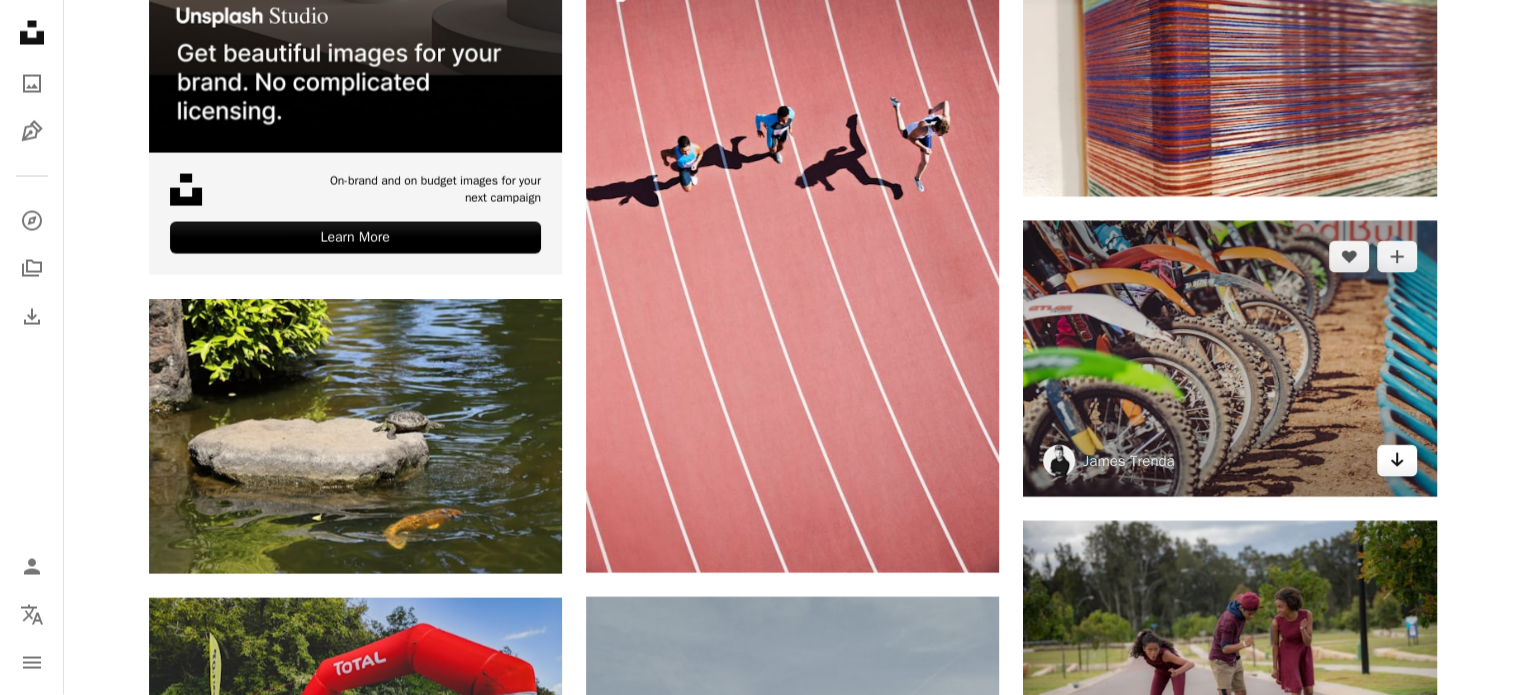 click on "Arrow pointing down" at bounding box center [1397, 461] 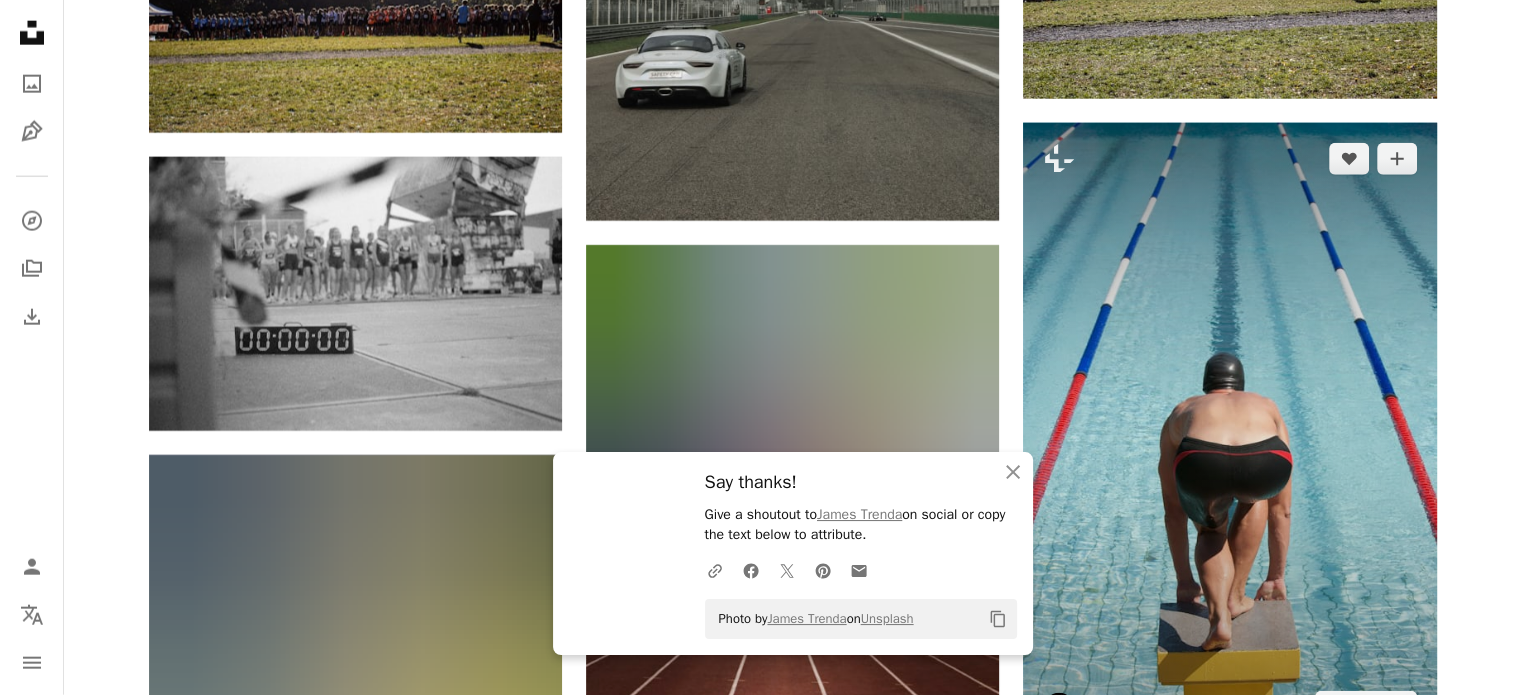 scroll, scrollTop: 5100, scrollLeft: 0, axis: vertical 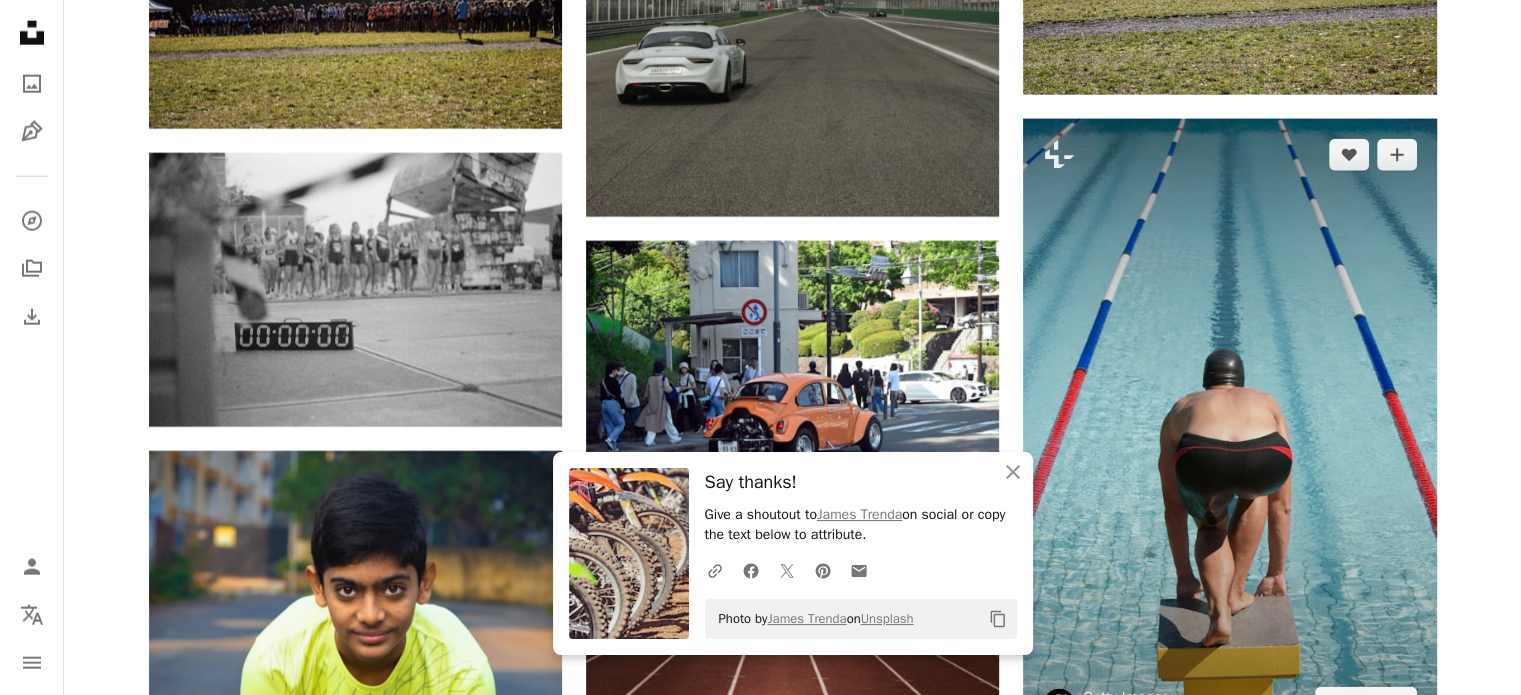 click at bounding box center [1229, 429] 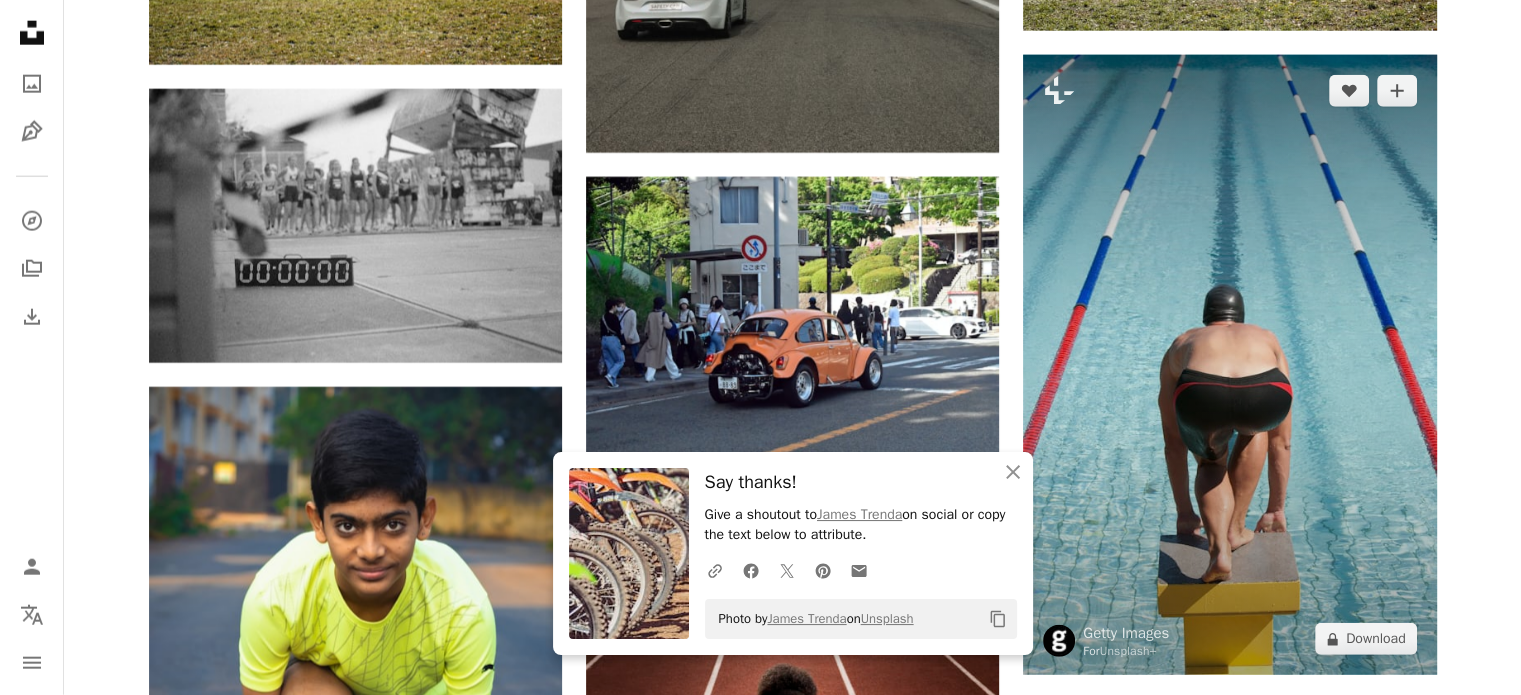scroll, scrollTop: 5200, scrollLeft: 0, axis: vertical 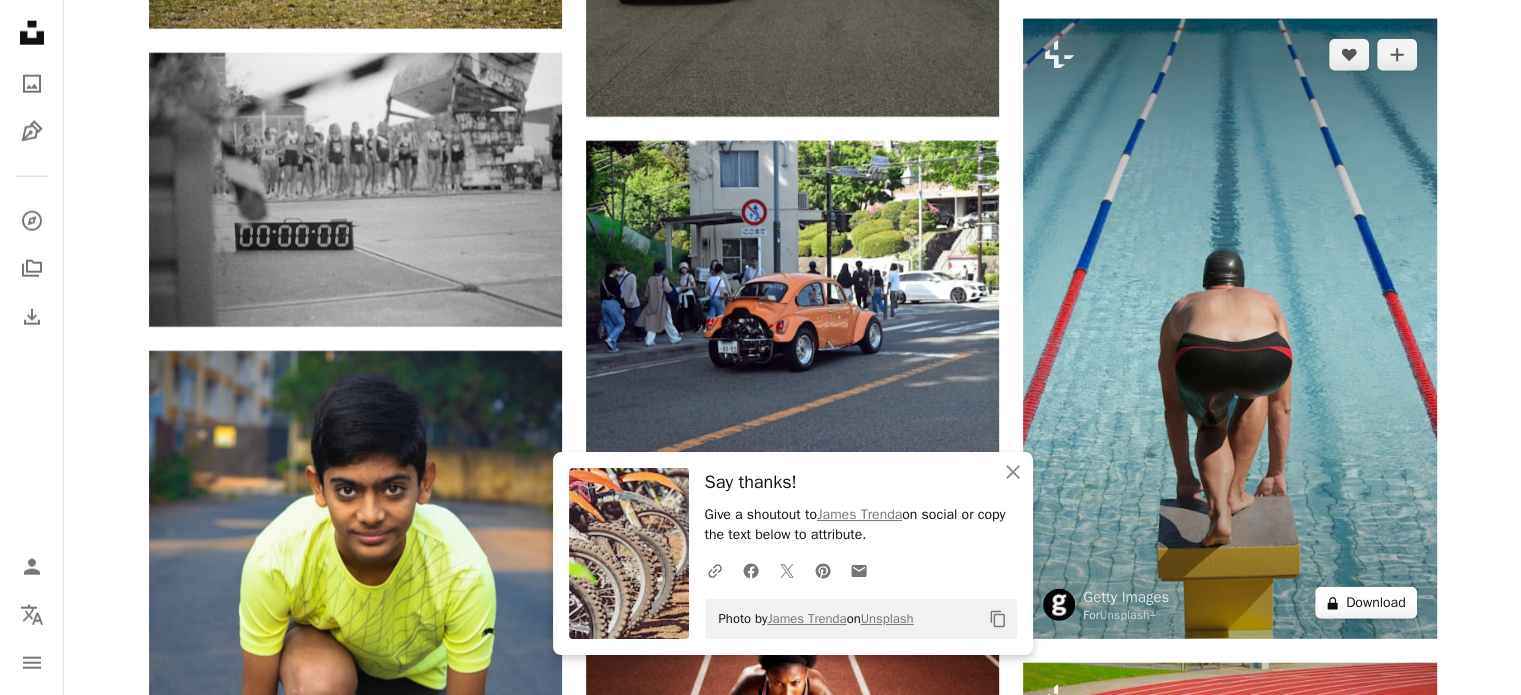 click on "A lock Download" at bounding box center (1366, 603) 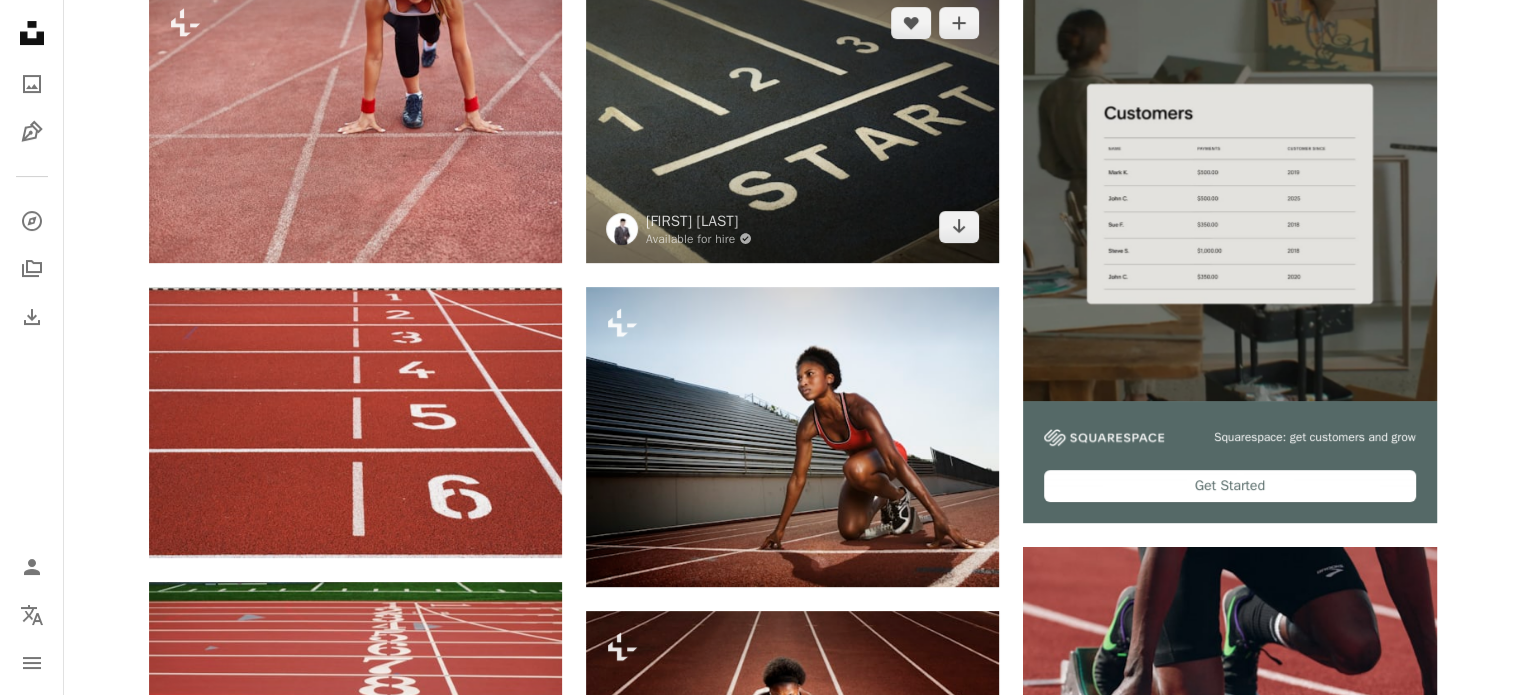 scroll, scrollTop: 0, scrollLeft: 0, axis: both 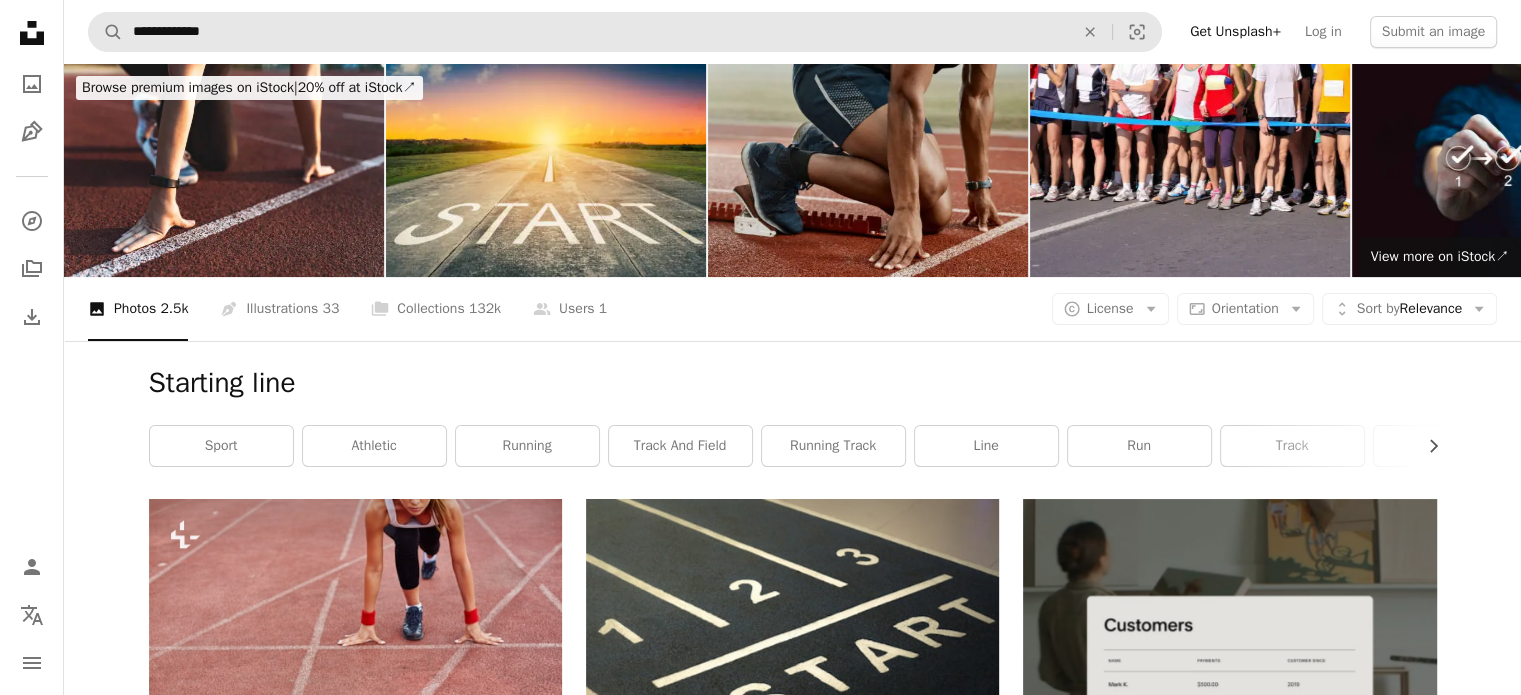 click on "**********" at bounding box center [595, 32] 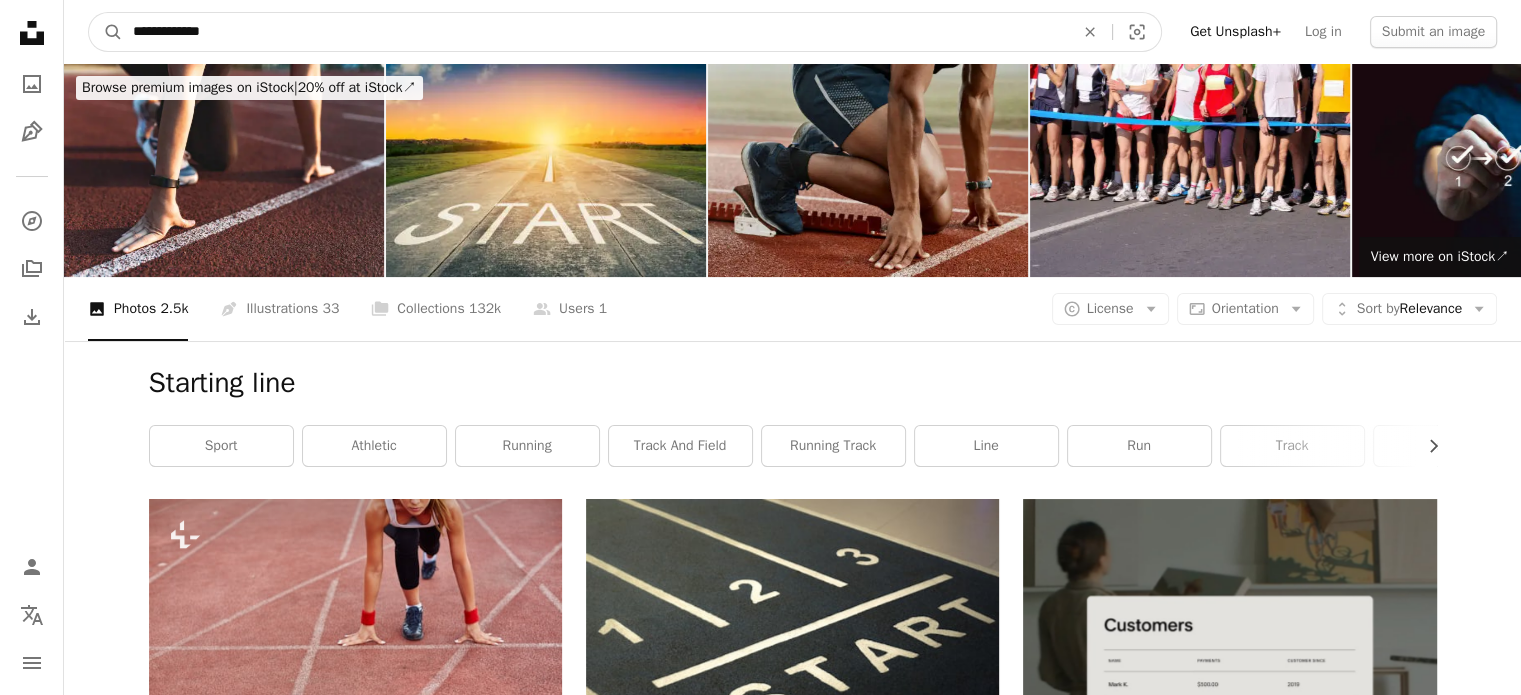 click on "**********" at bounding box center (595, 32) 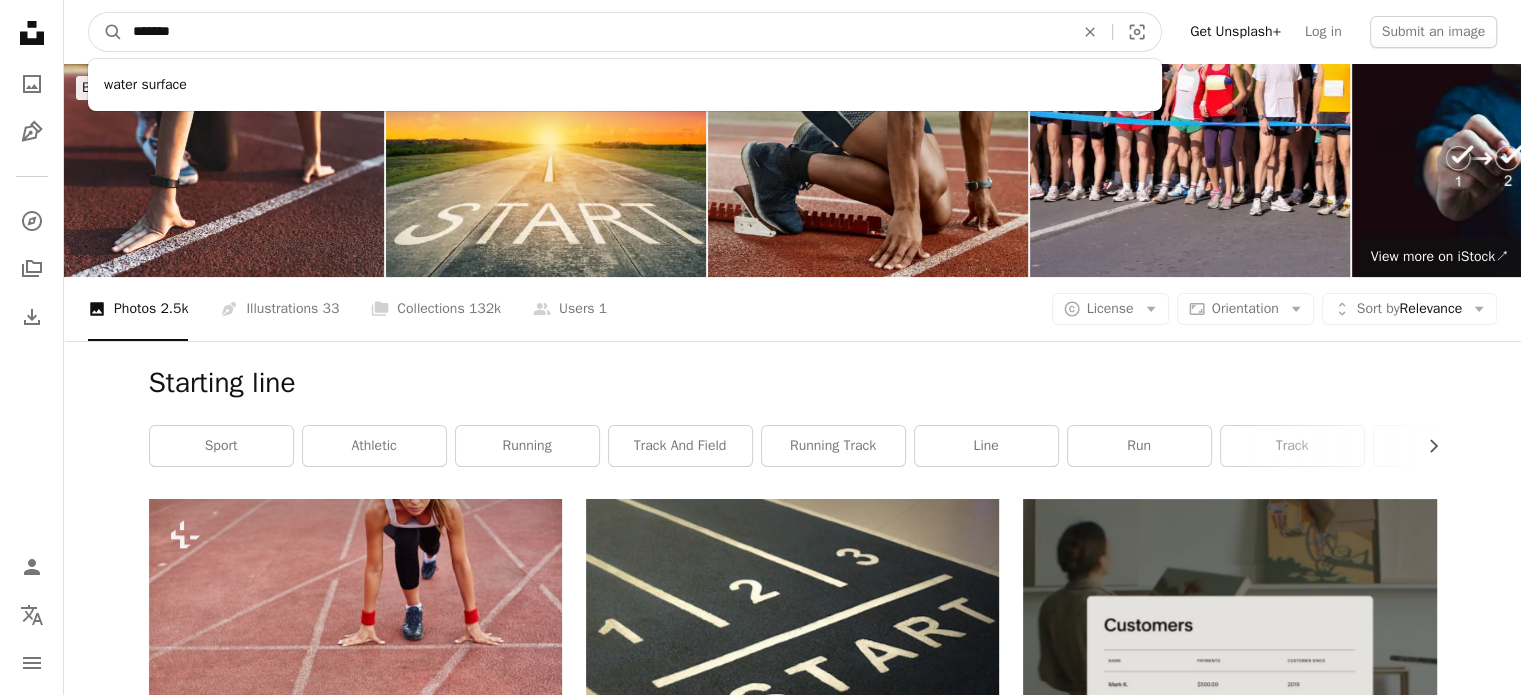 type on "*******" 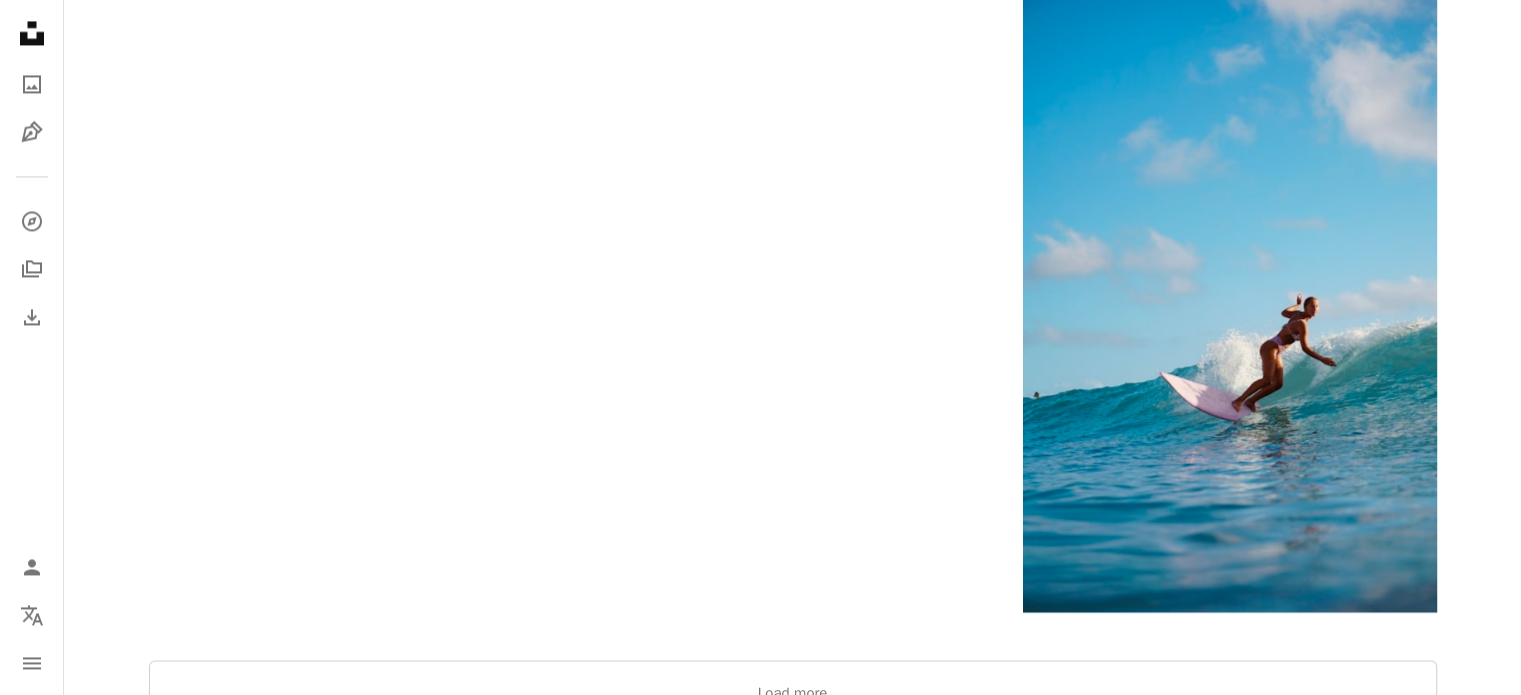 scroll, scrollTop: 3300, scrollLeft: 0, axis: vertical 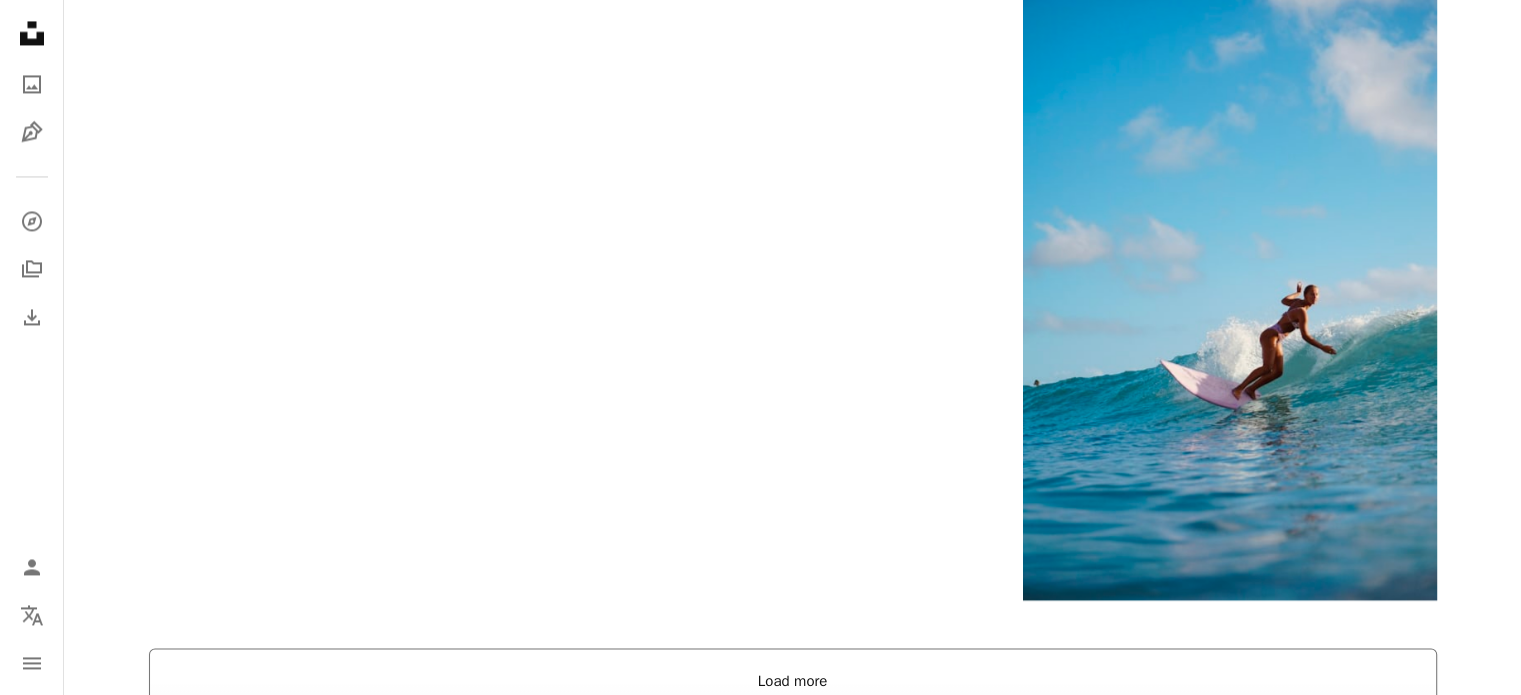 click on "Load more" at bounding box center (793, 680) 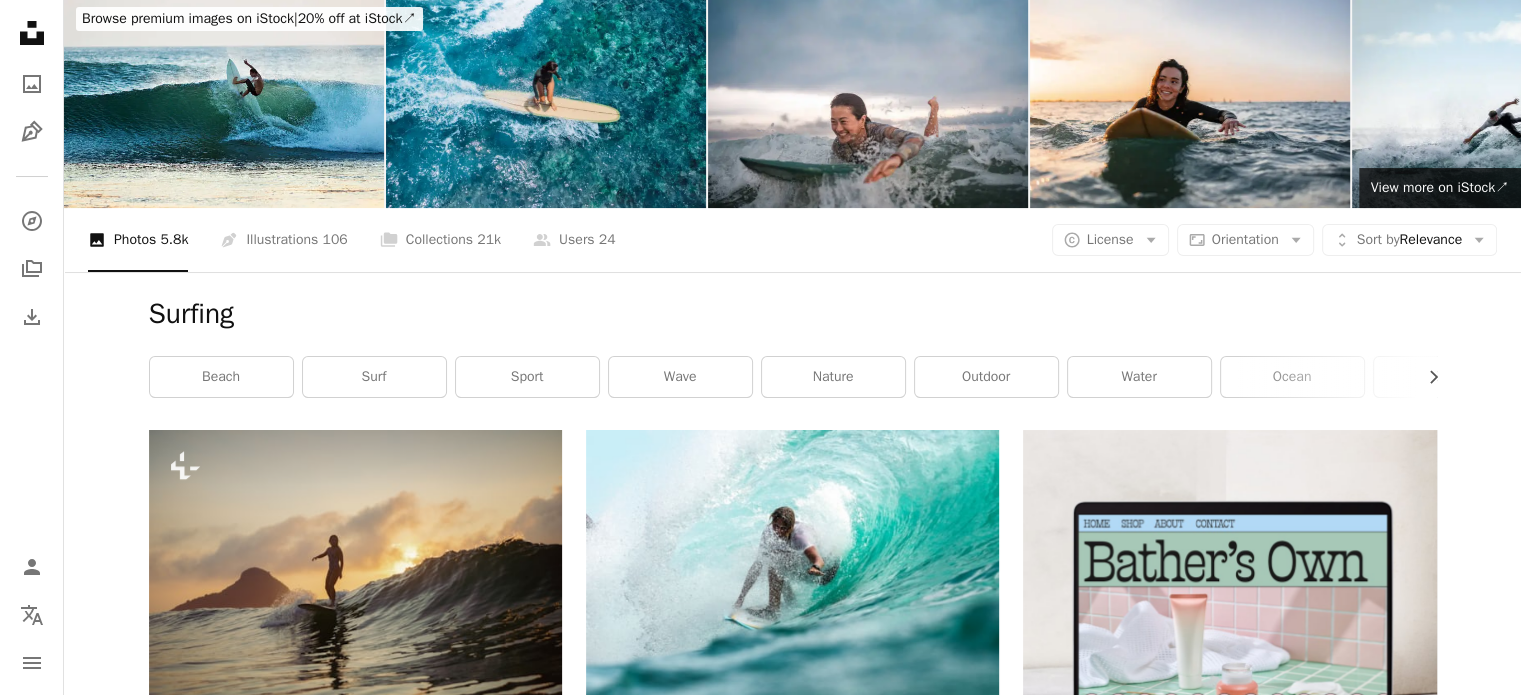 scroll, scrollTop: 0, scrollLeft: 0, axis: both 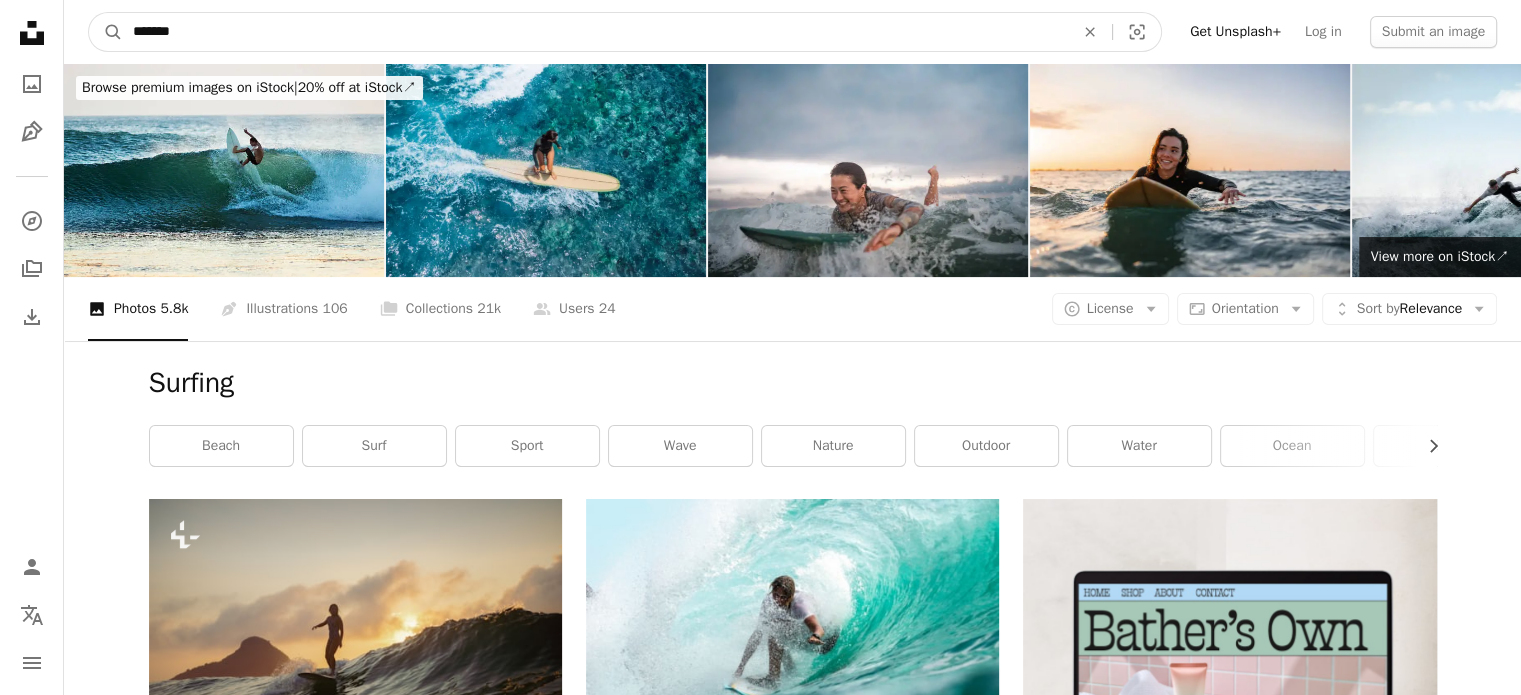 click on "*******" at bounding box center [595, 32] 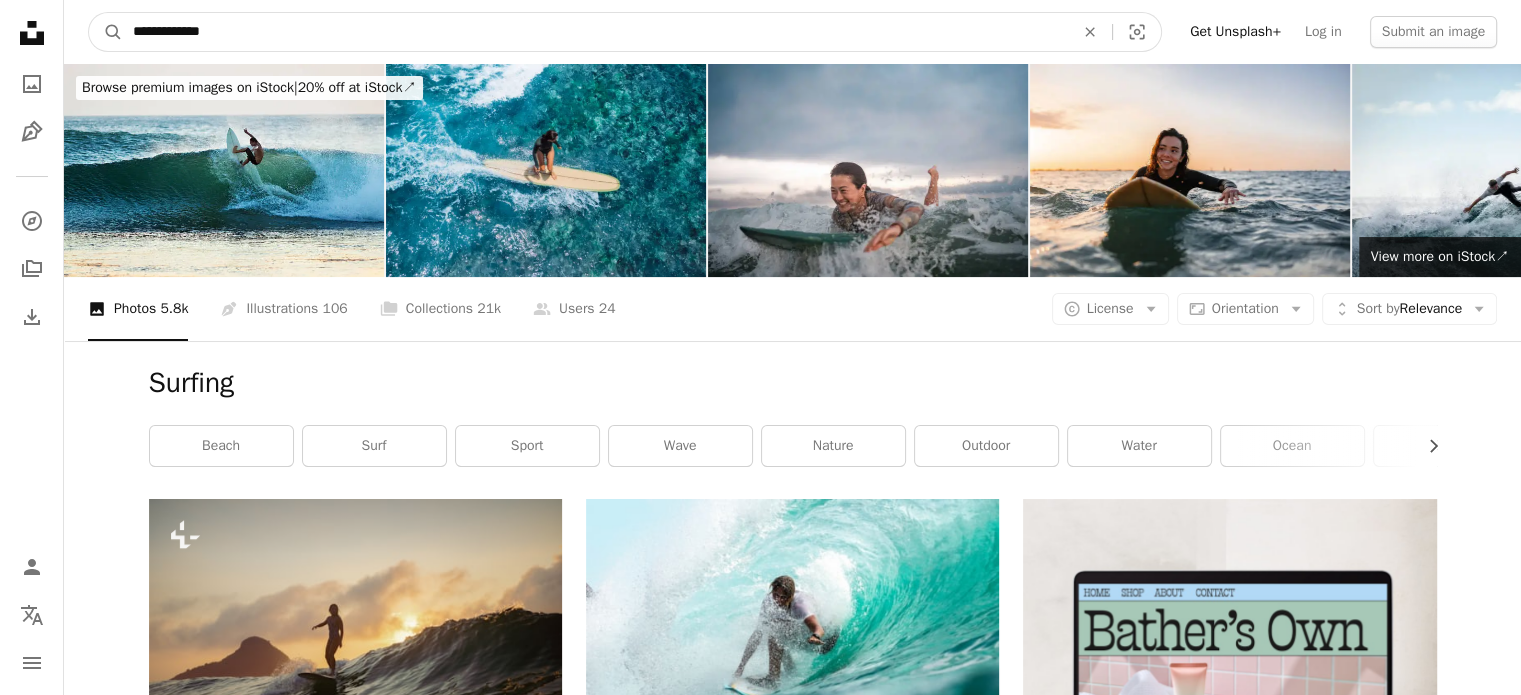 type on "**********" 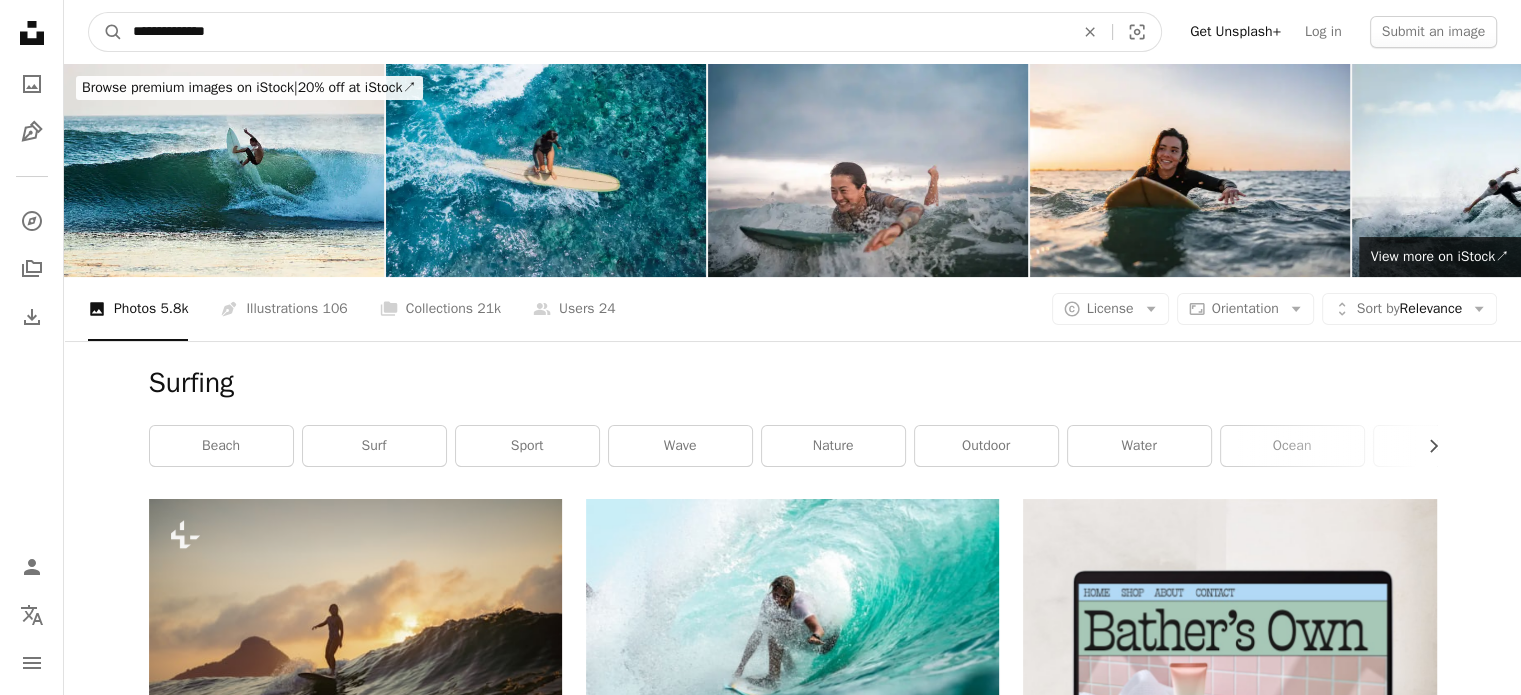 click on "A magnifying glass" at bounding box center [106, 32] 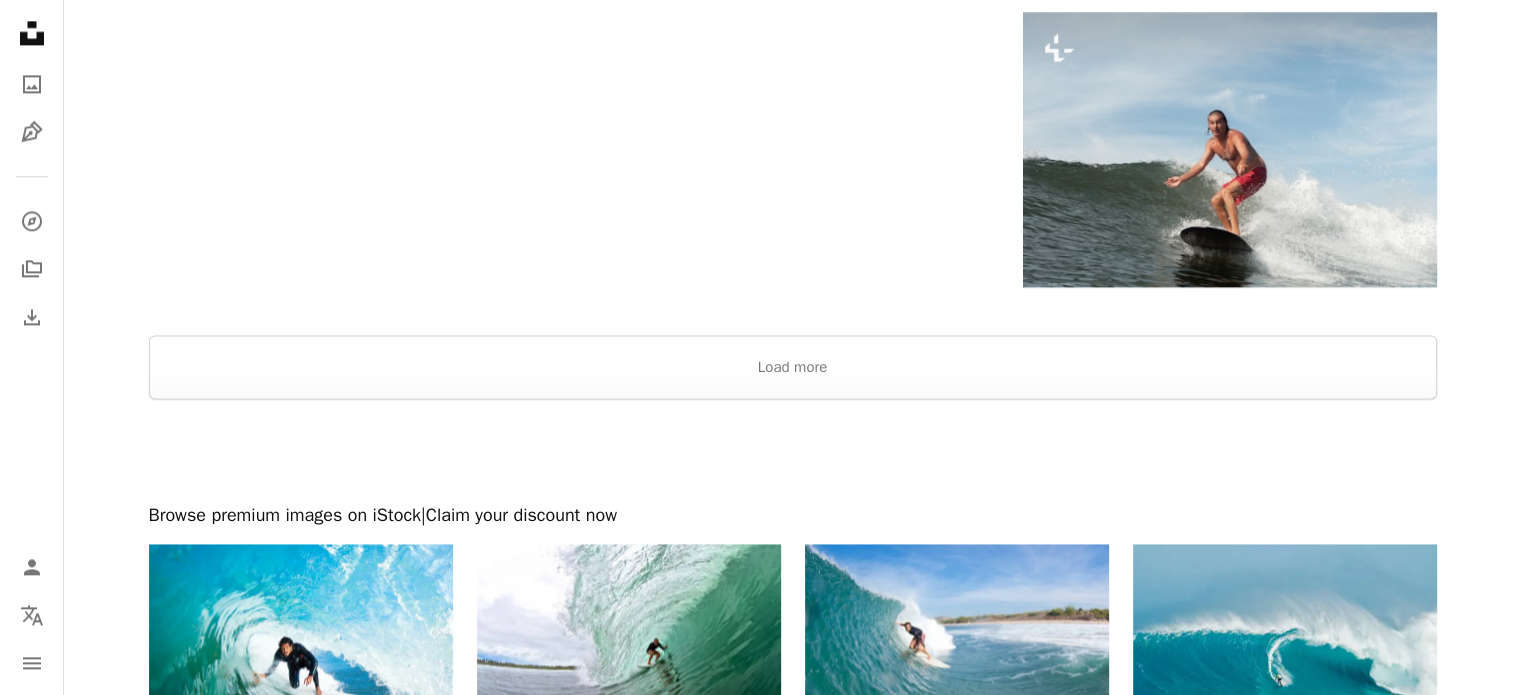 scroll, scrollTop: 2900, scrollLeft: 0, axis: vertical 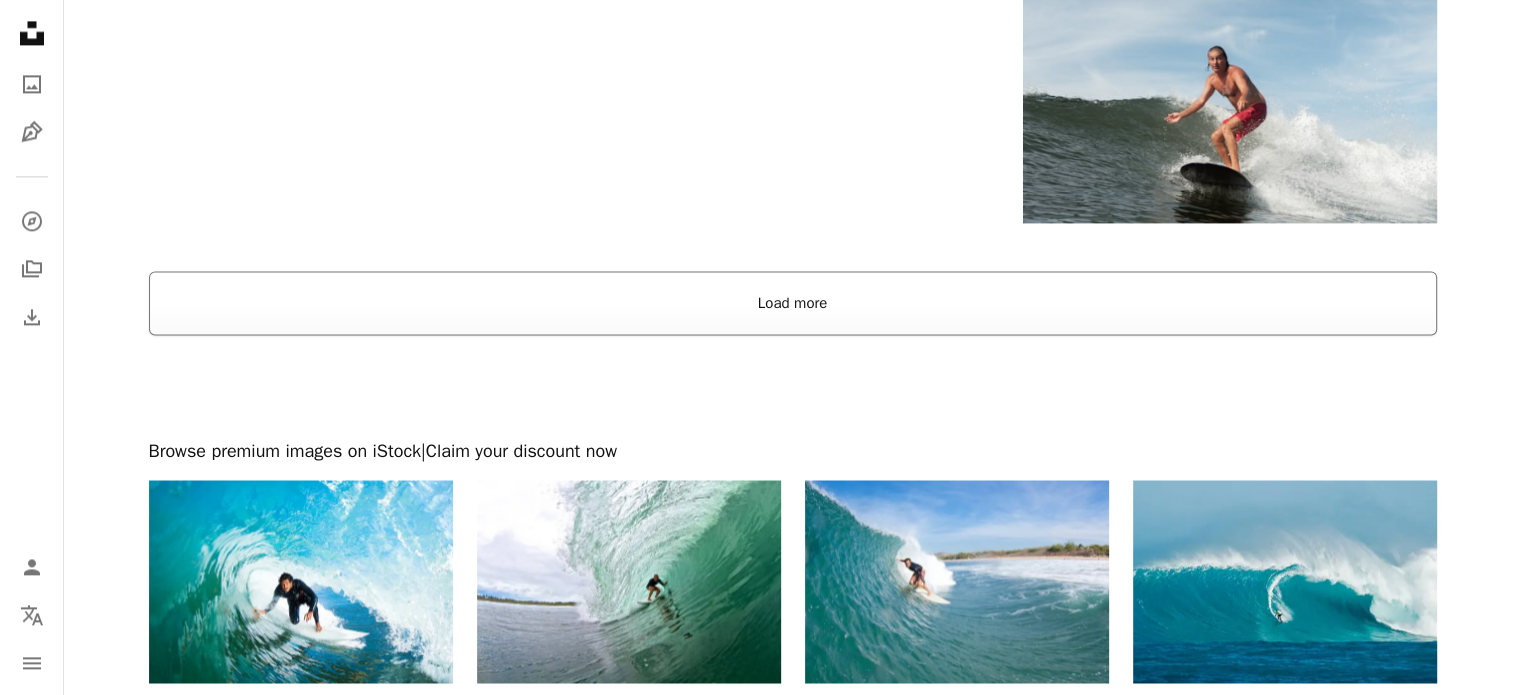 click on "Load more" at bounding box center (793, 303) 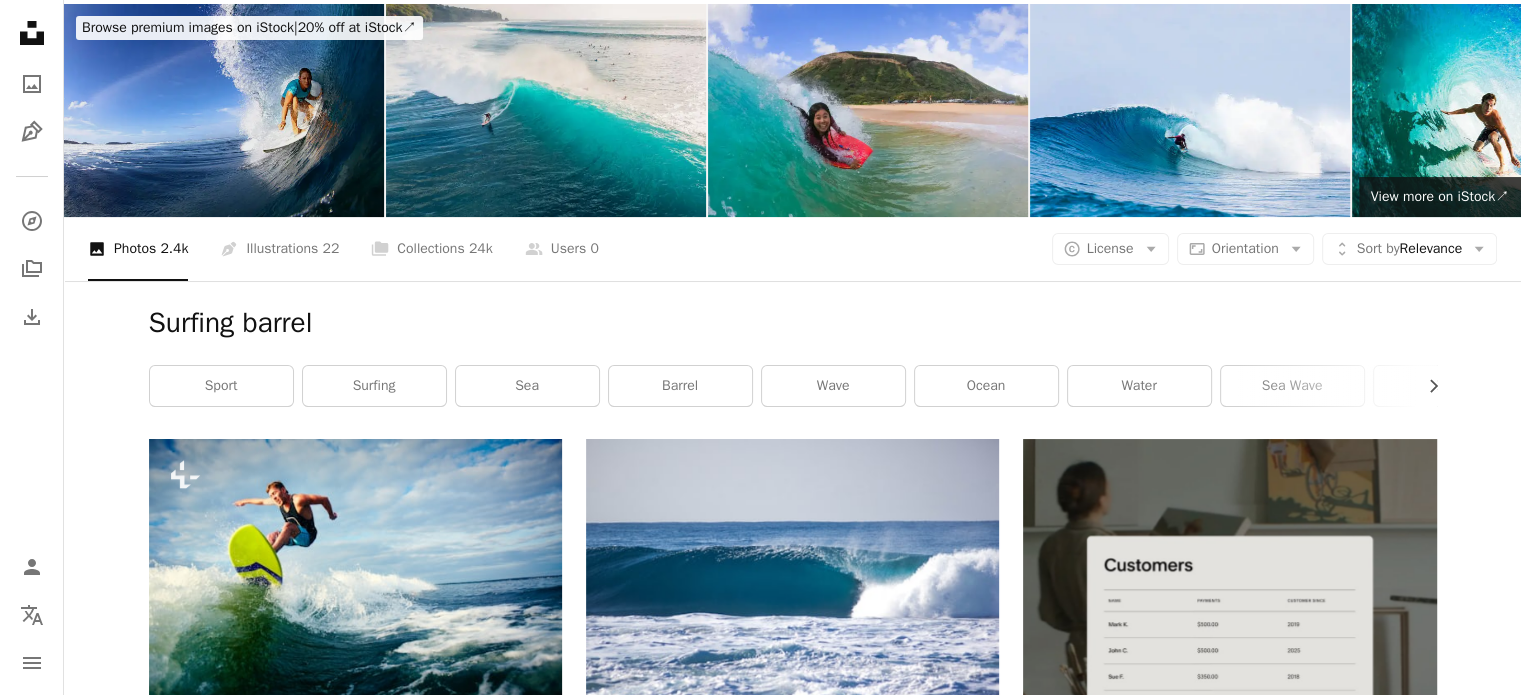 scroll, scrollTop: 0, scrollLeft: 0, axis: both 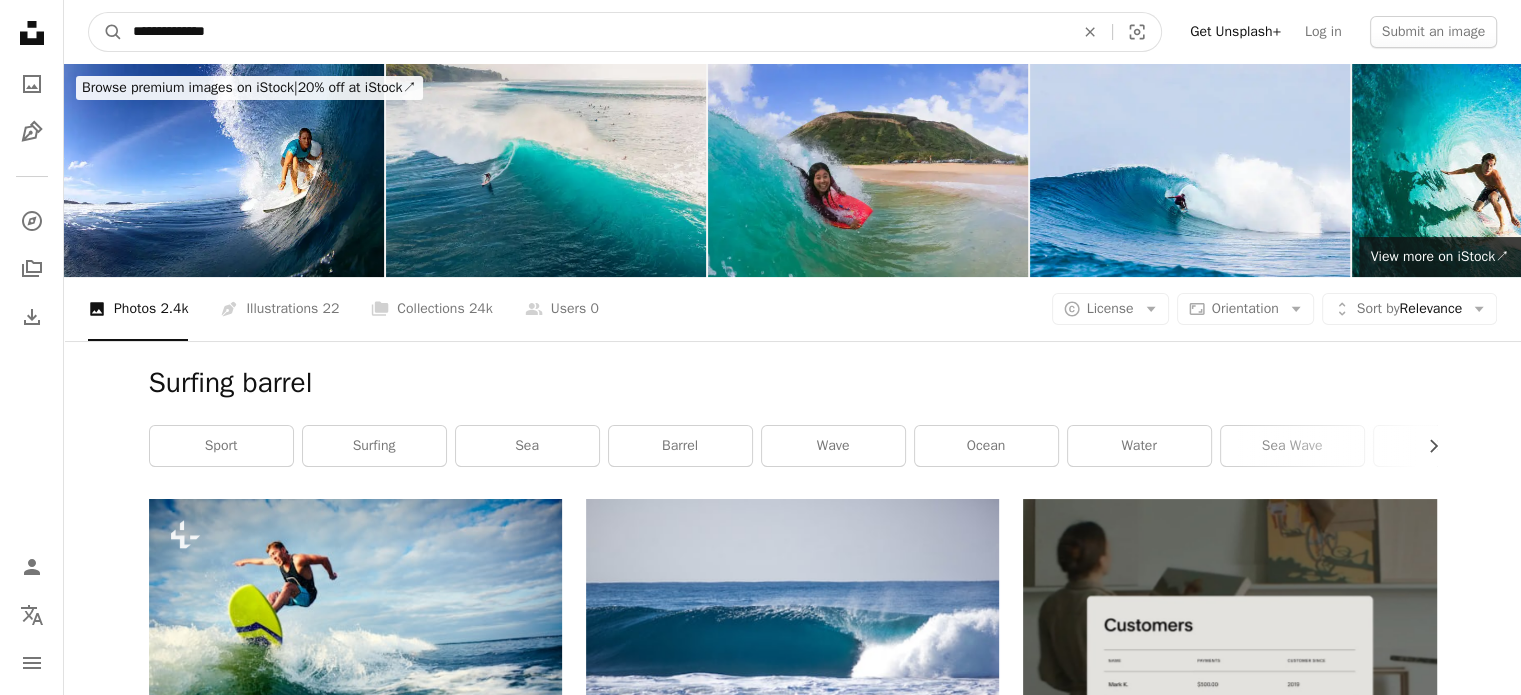 click on "**********" at bounding box center (595, 32) 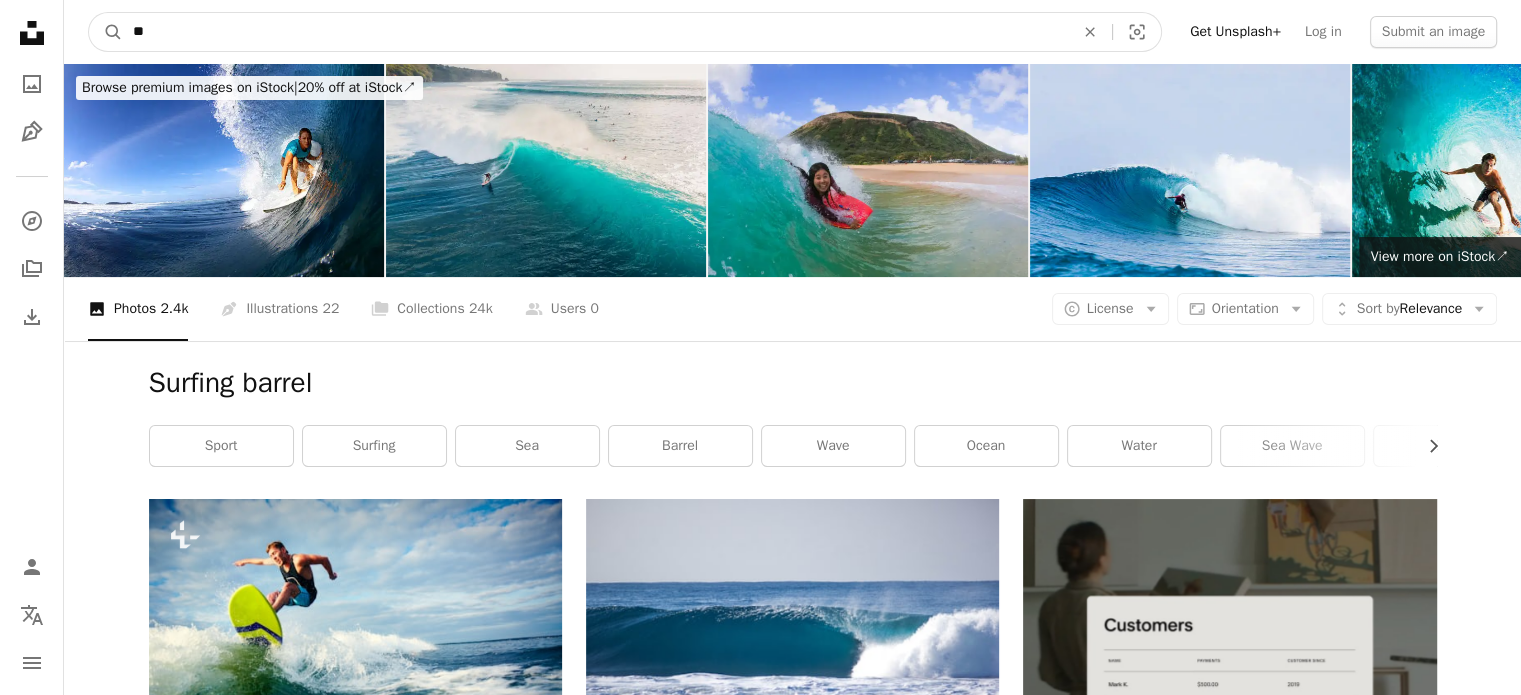 type on "*" 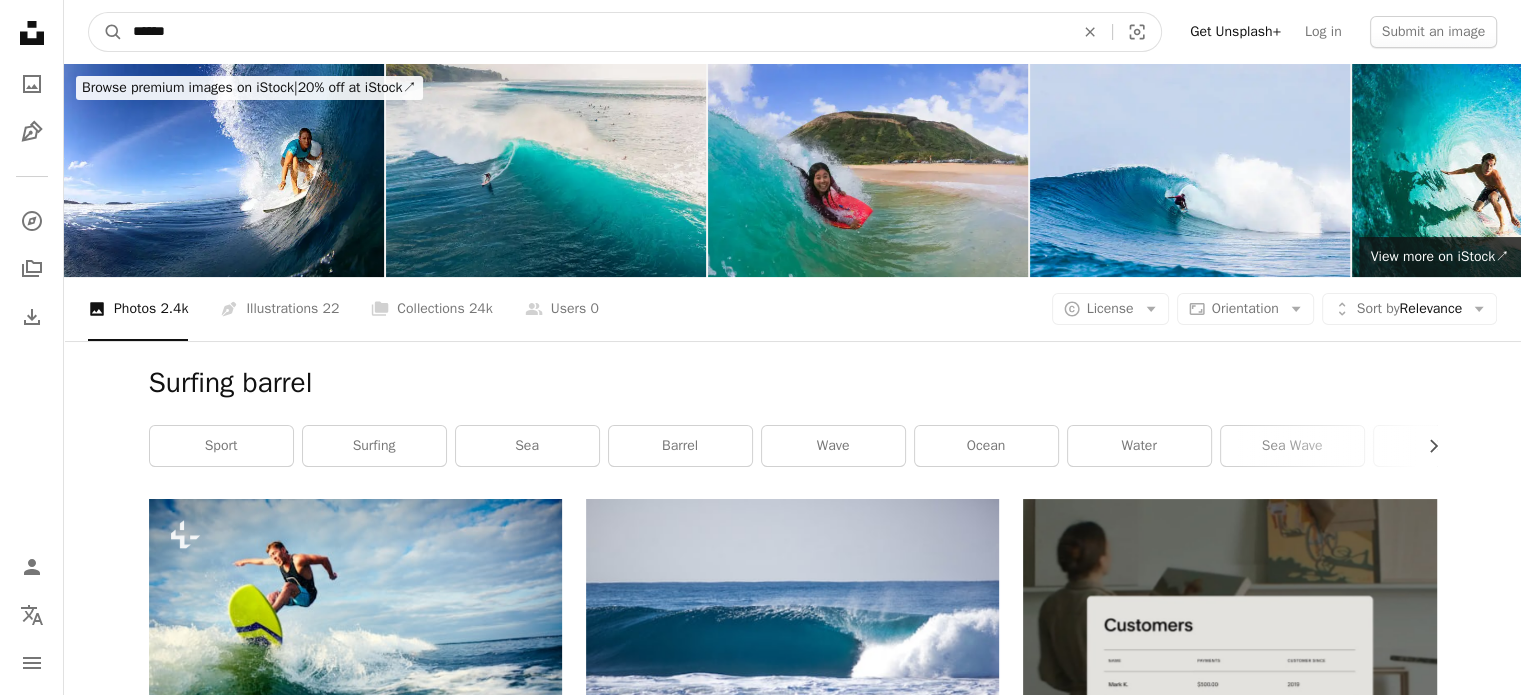 type on "*******" 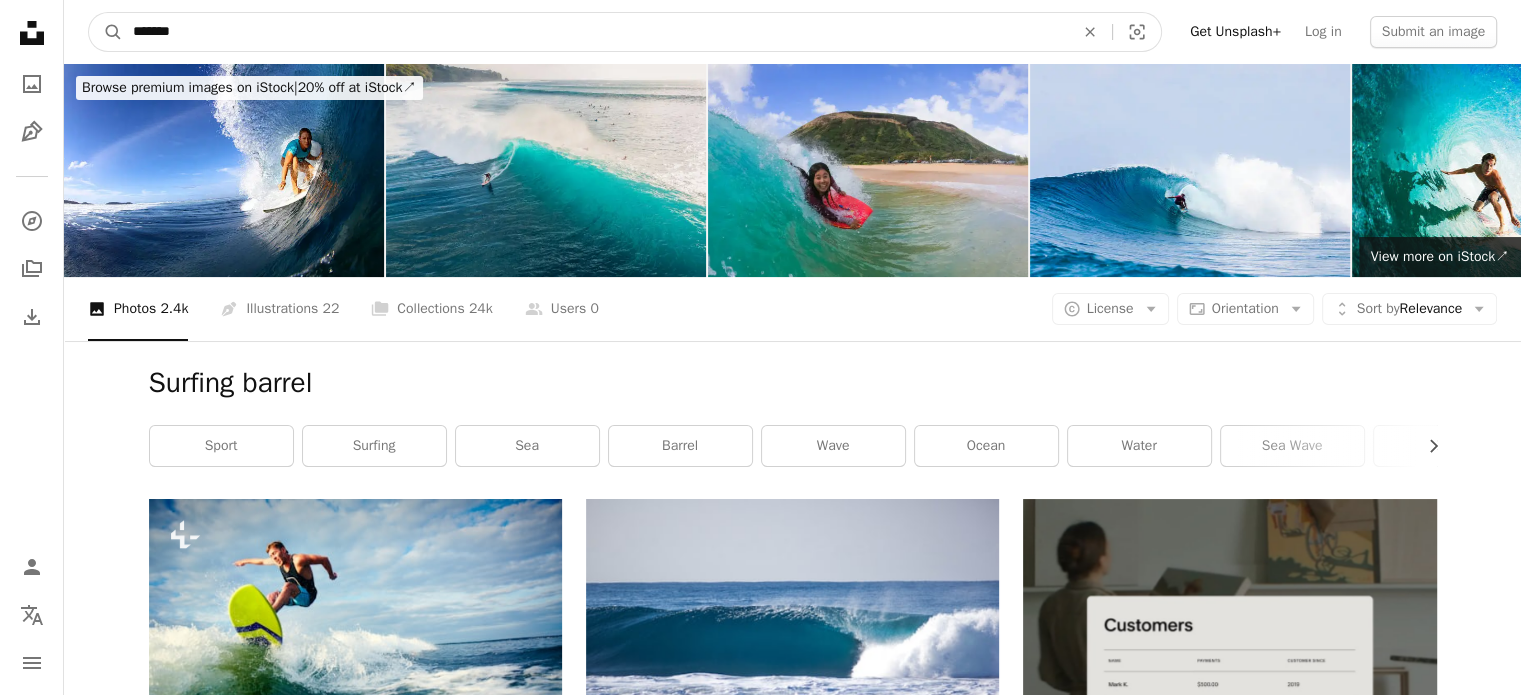 click on "A magnifying glass" at bounding box center (106, 32) 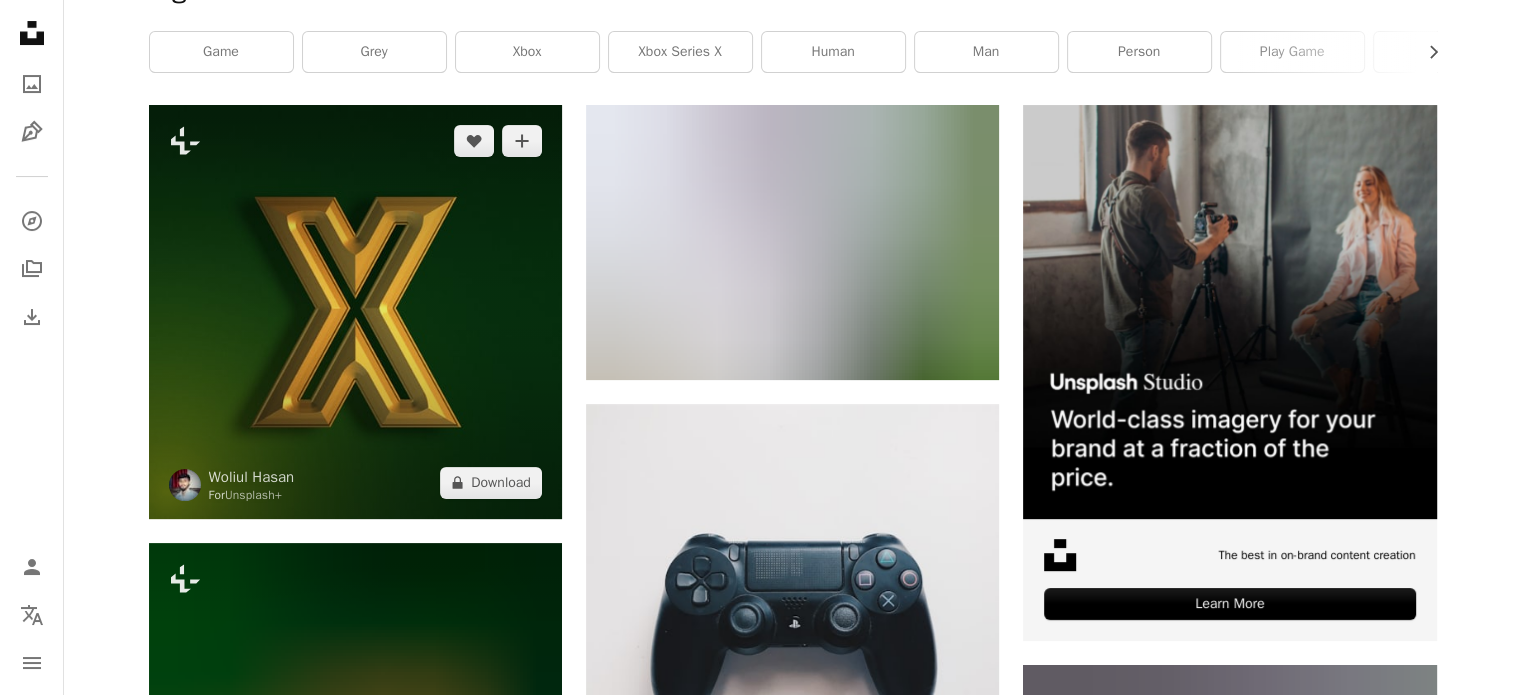 scroll, scrollTop: 400, scrollLeft: 0, axis: vertical 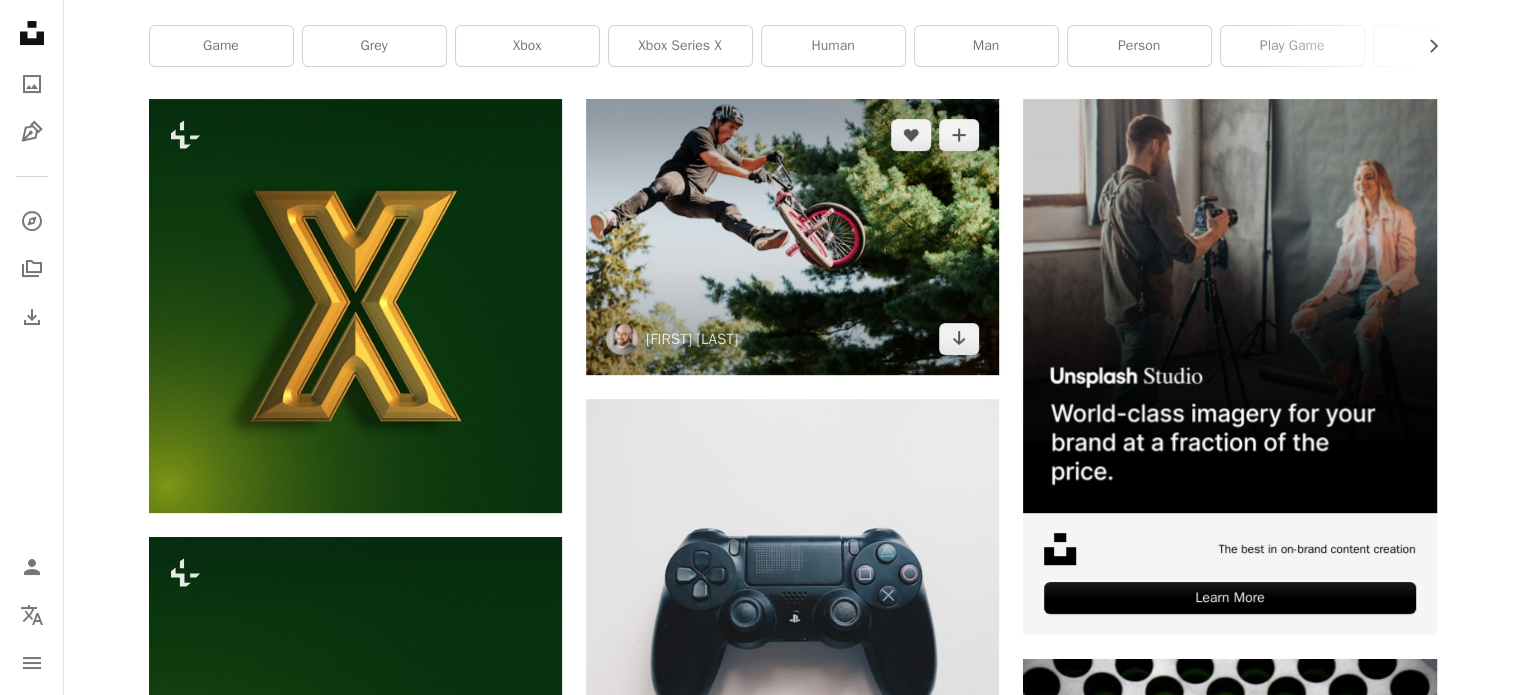 click at bounding box center (792, 236) 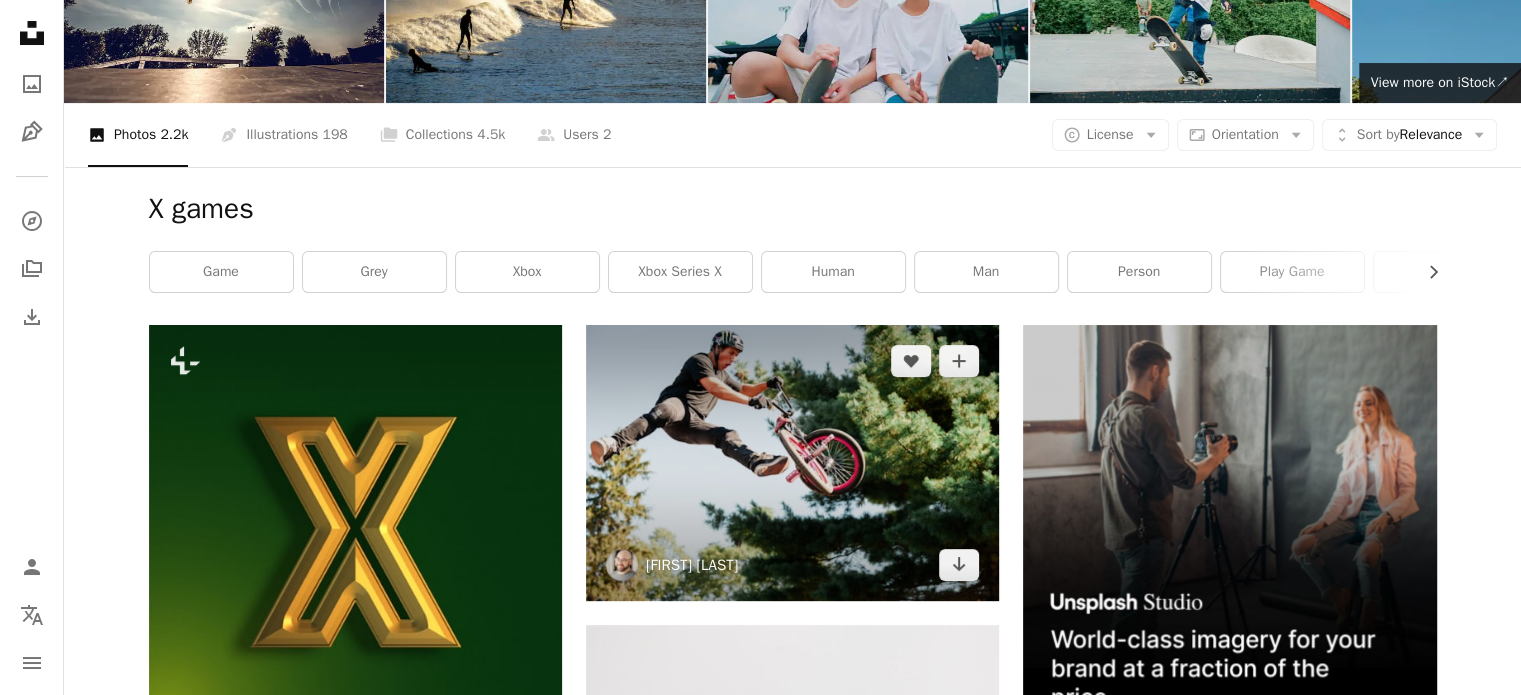 scroll, scrollTop: 400, scrollLeft: 0, axis: vertical 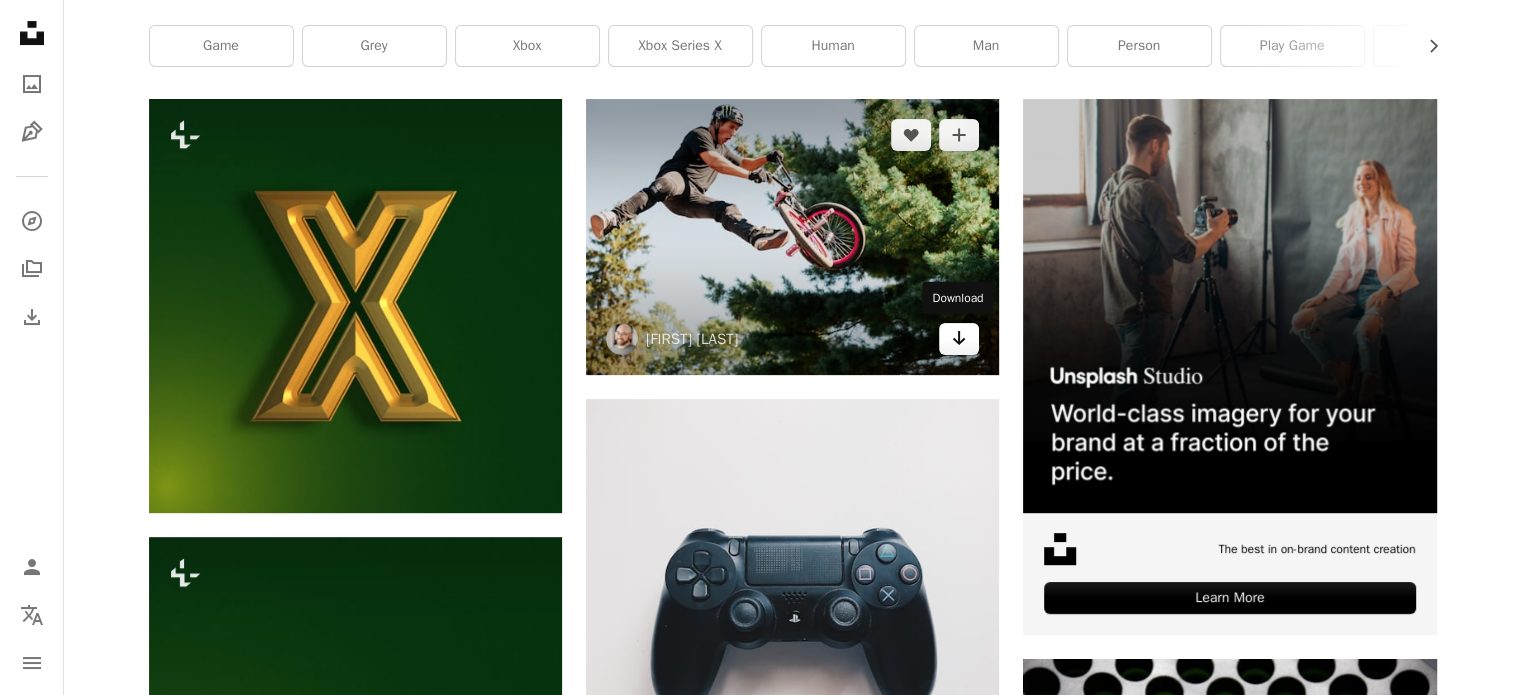 click on "Arrow pointing down" 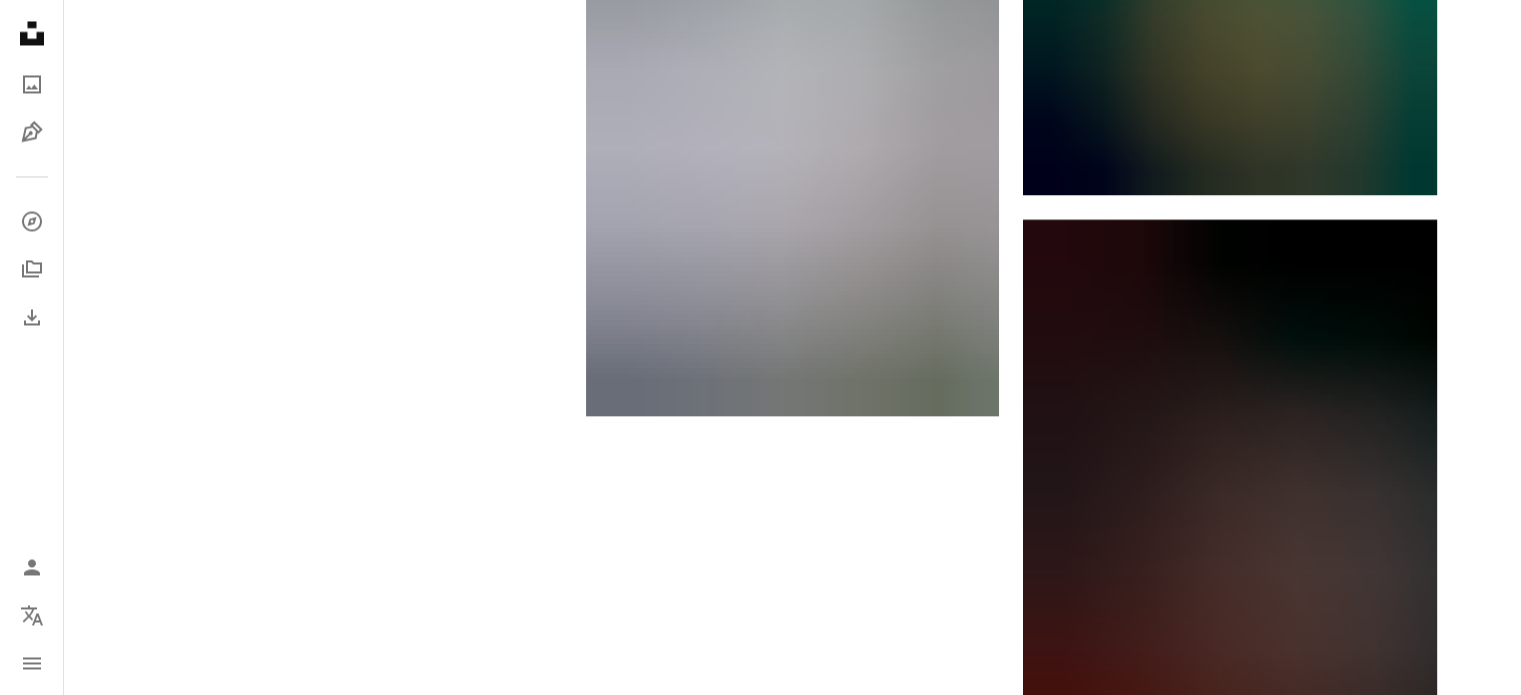 scroll, scrollTop: 4400, scrollLeft: 0, axis: vertical 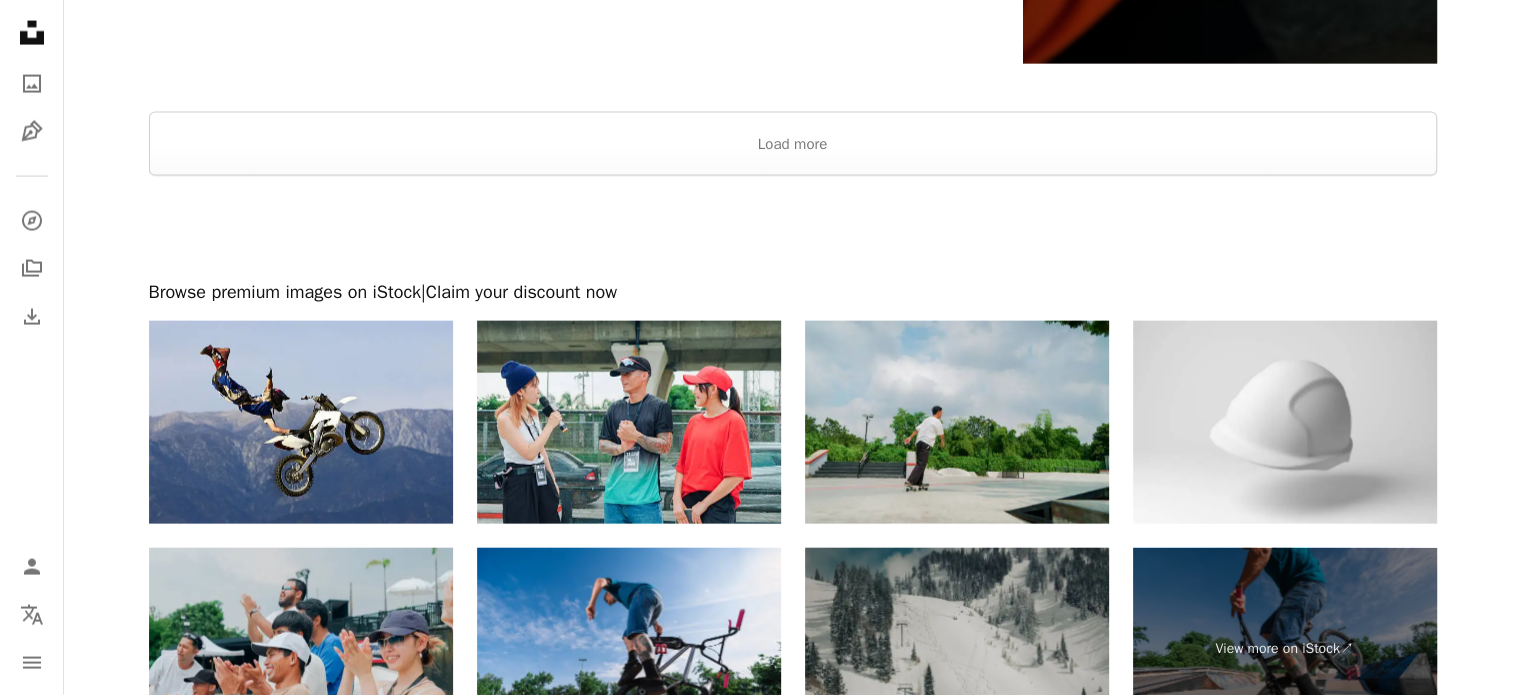 click at bounding box center [792, 88] 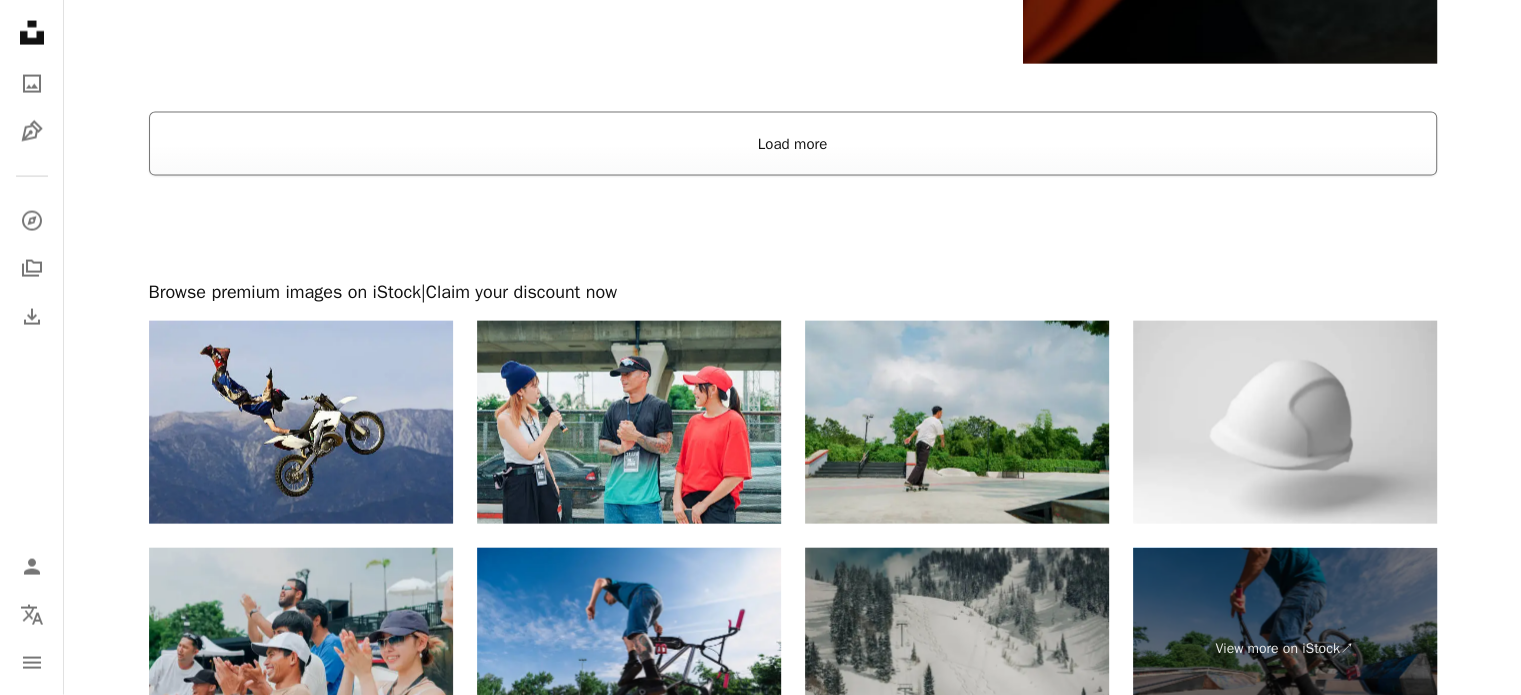 click on "Load more" at bounding box center (793, 144) 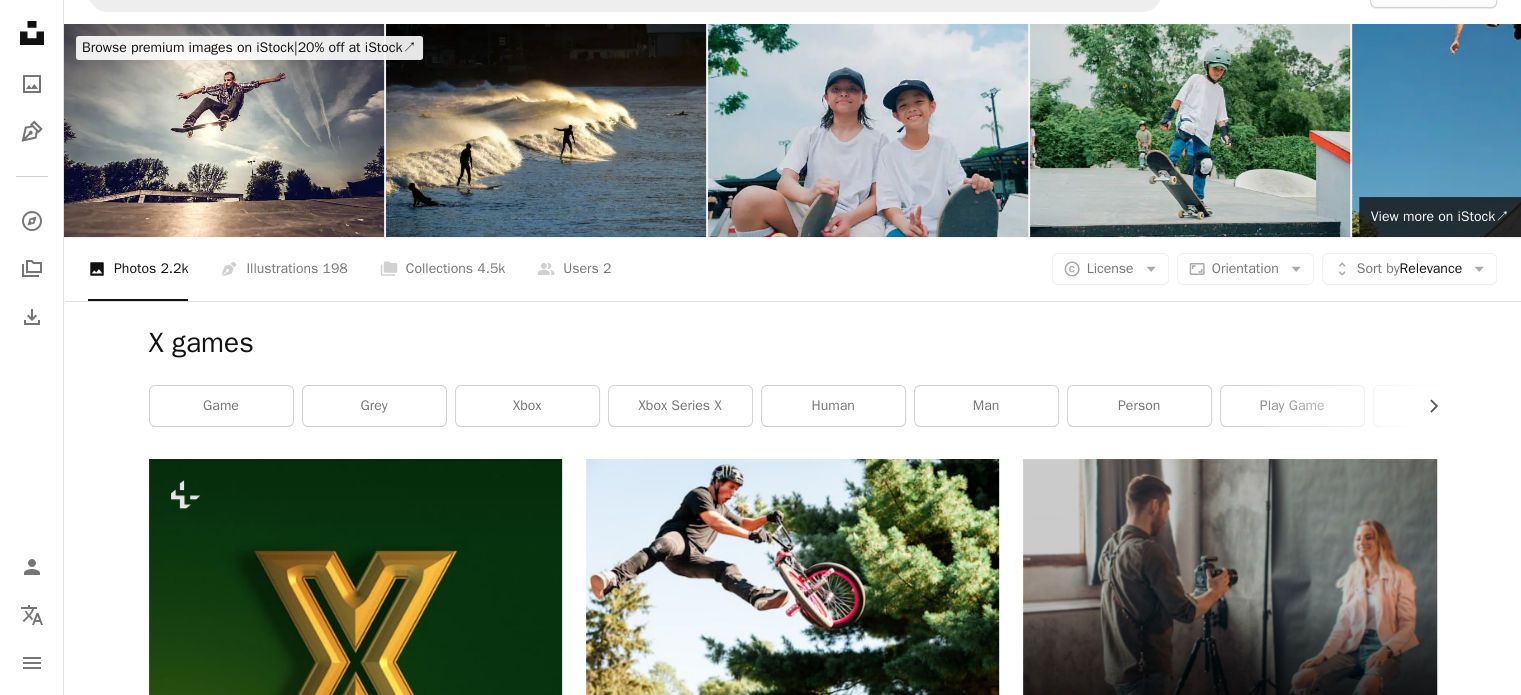 scroll, scrollTop: 0, scrollLeft: 0, axis: both 